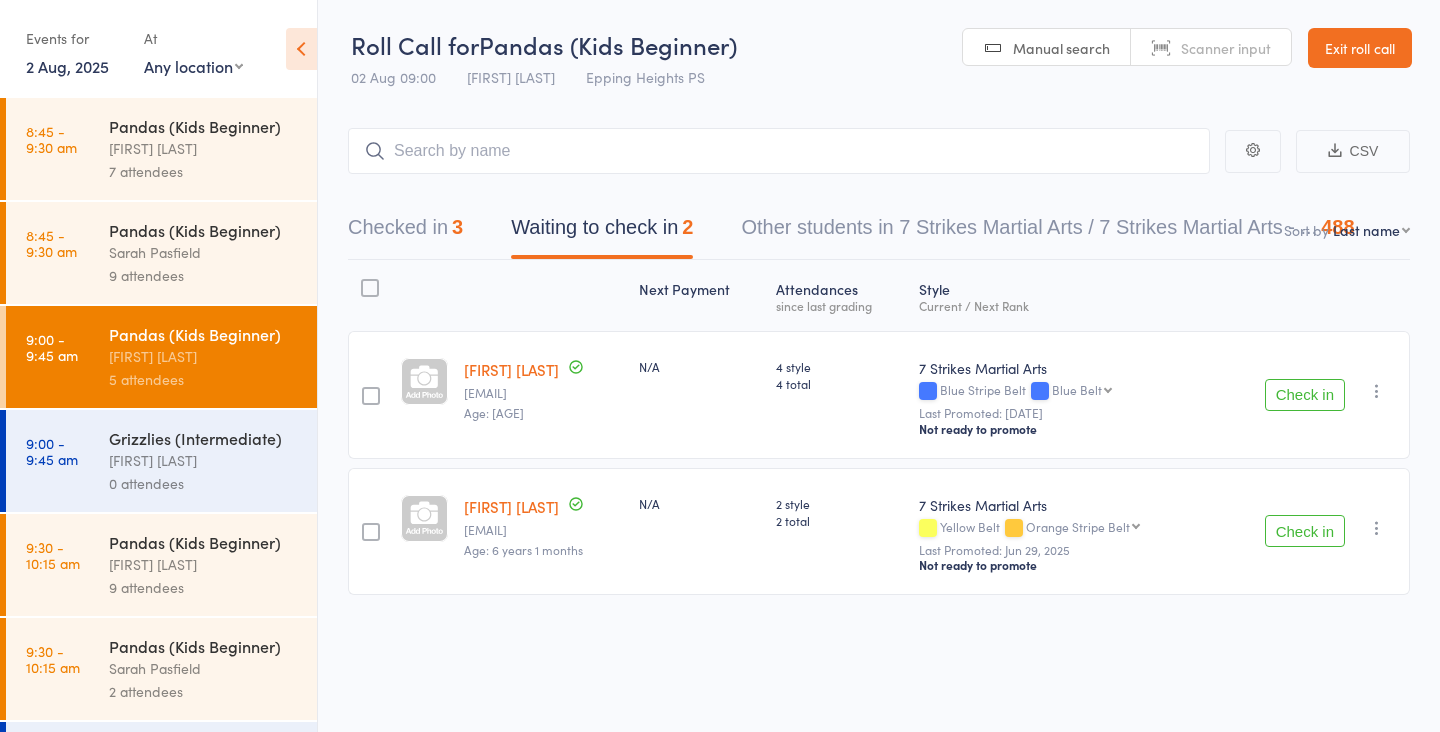 scroll, scrollTop: 1, scrollLeft: 0, axis: vertical 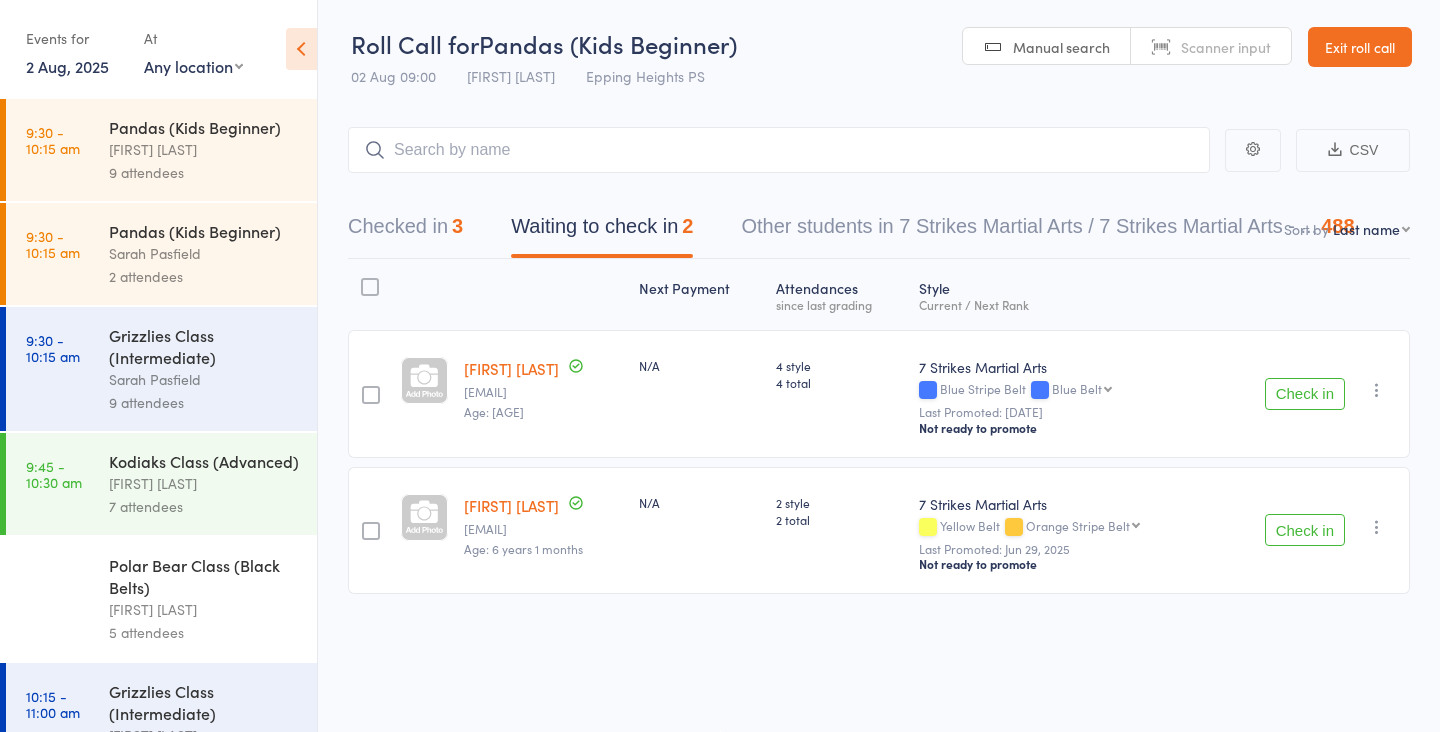 click on "7 attendees" at bounding box center (204, 506) 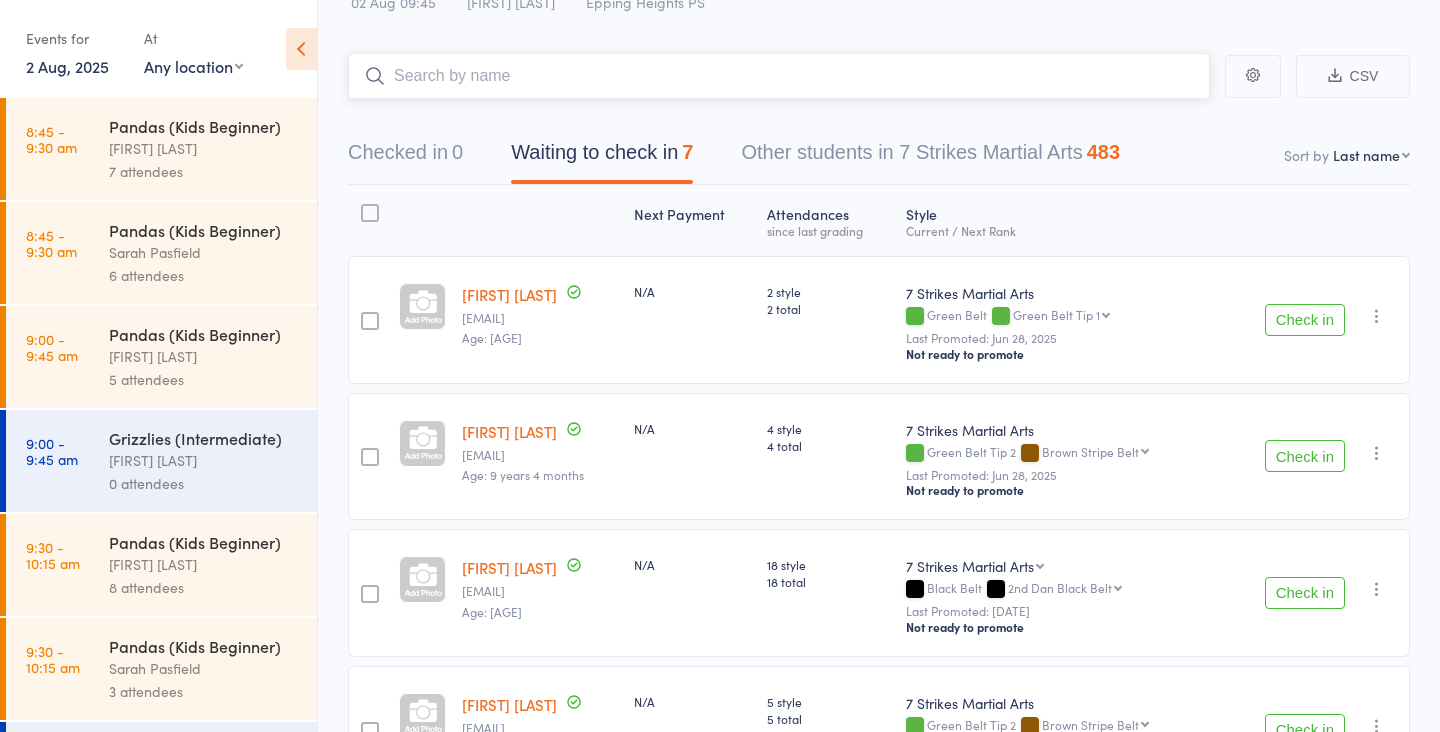 scroll, scrollTop: 77, scrollLeft: 0, axis: vertical 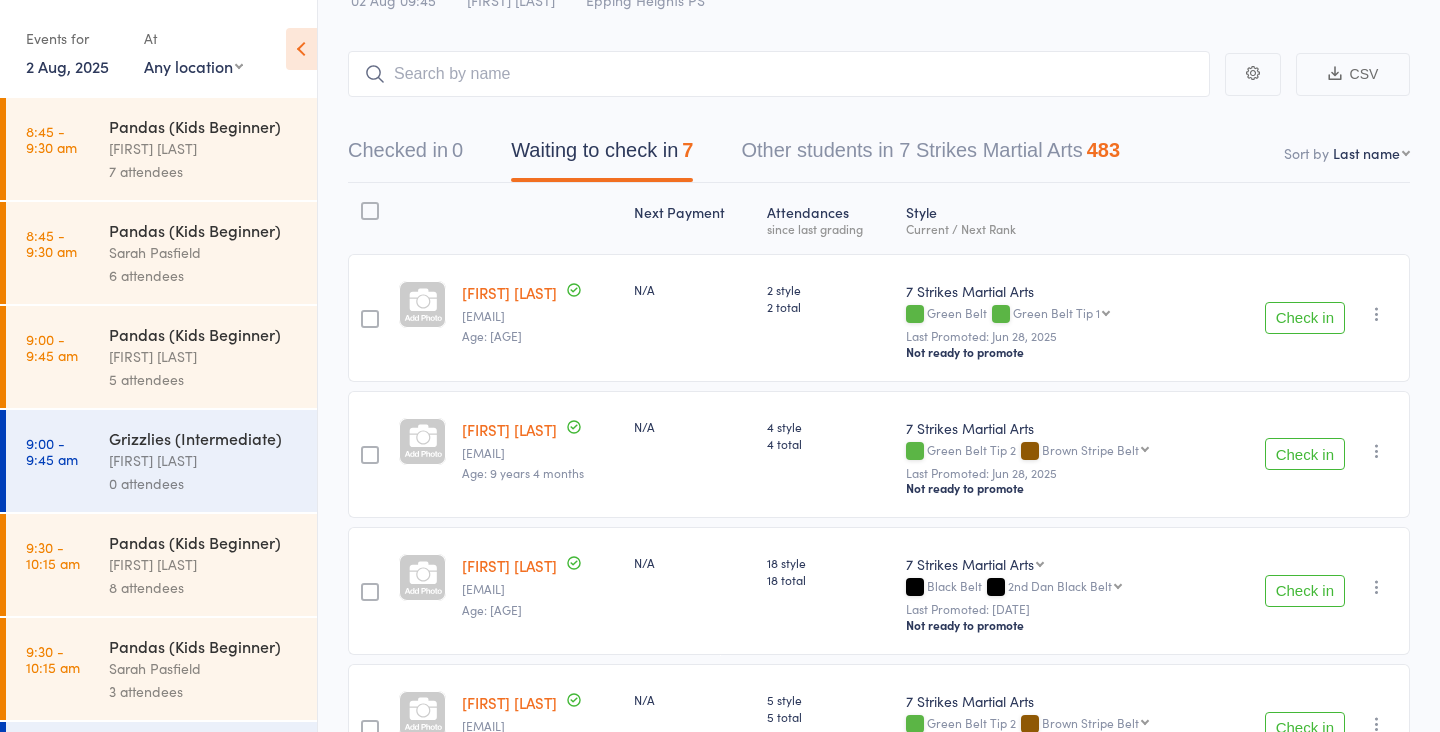 click on "Check in" at bounding box center (1305, 318) 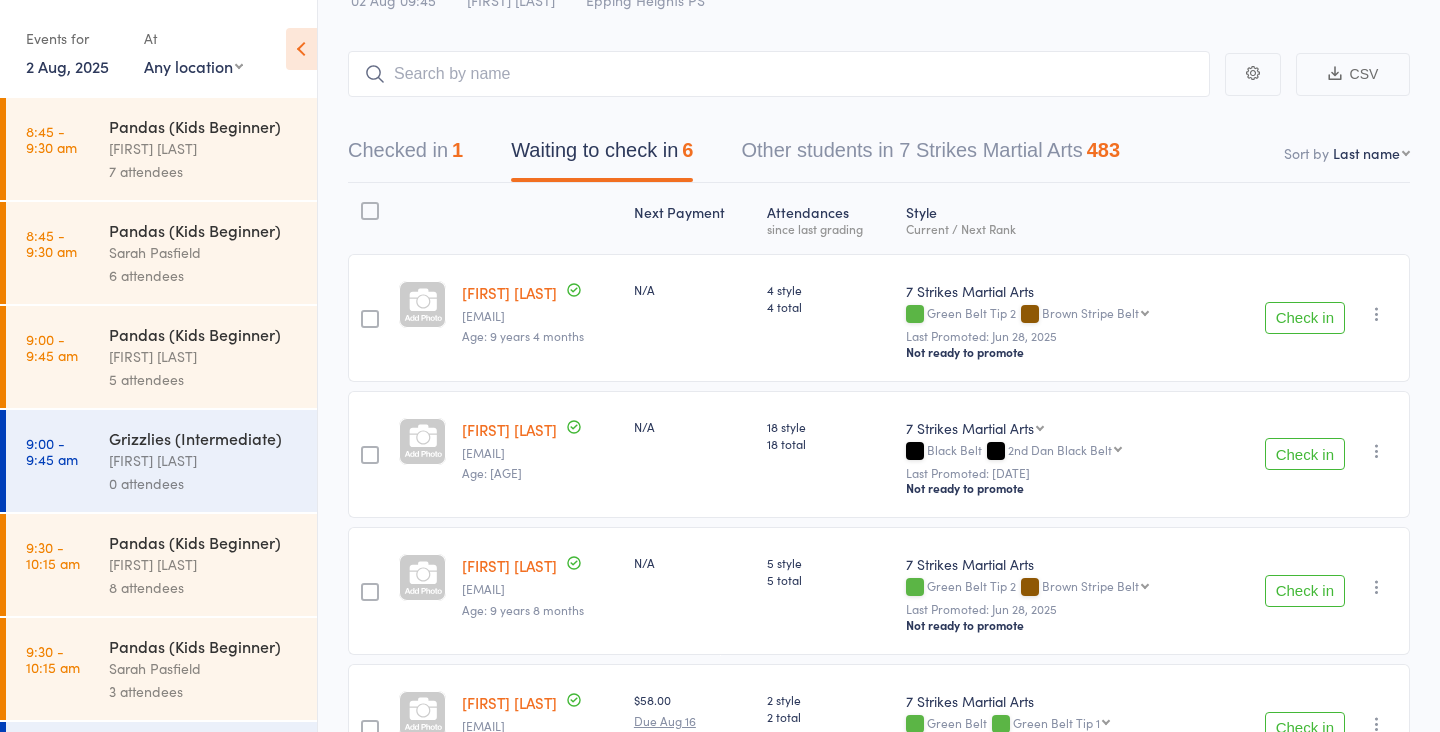 click on "Check in" at bounding box center (1305, 318) 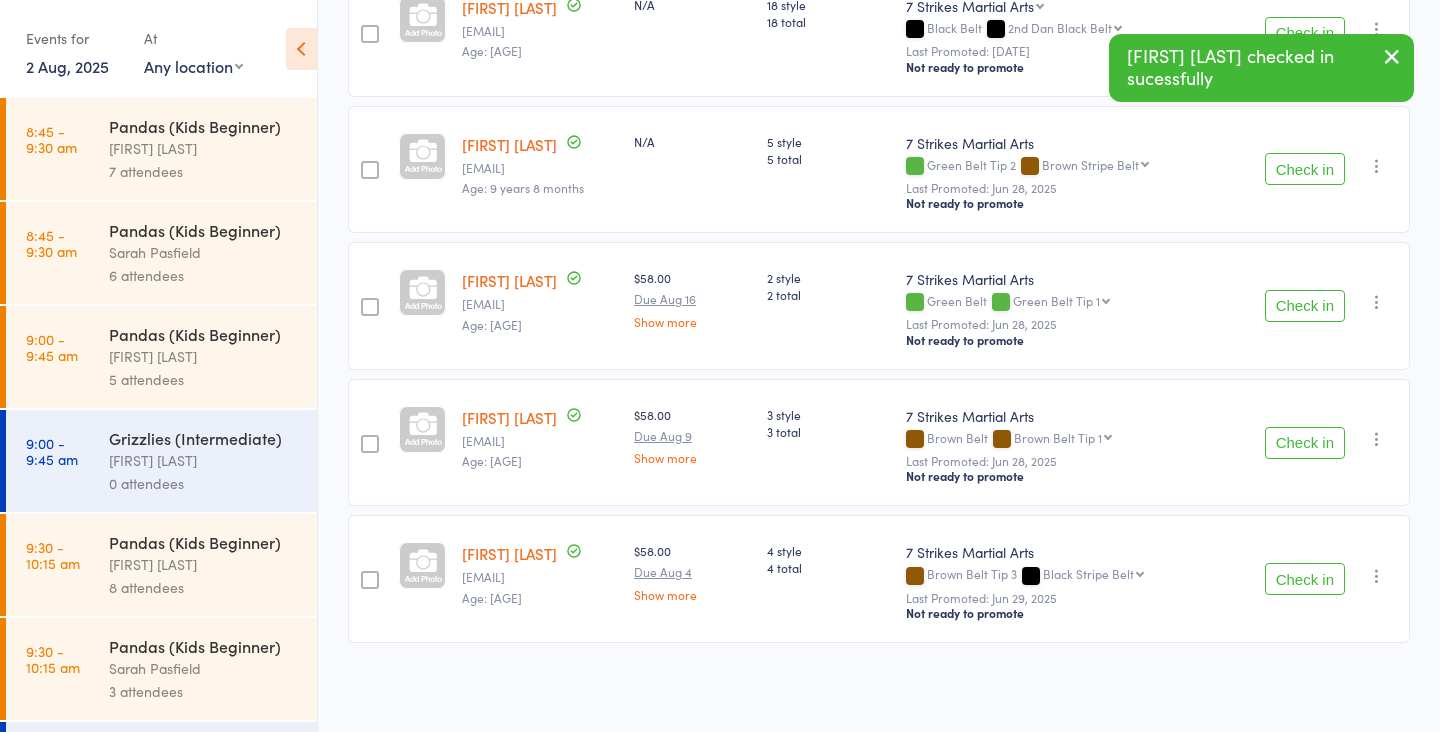scroll, scrollTop: 367, scrollLeft: 0, axis: vertical 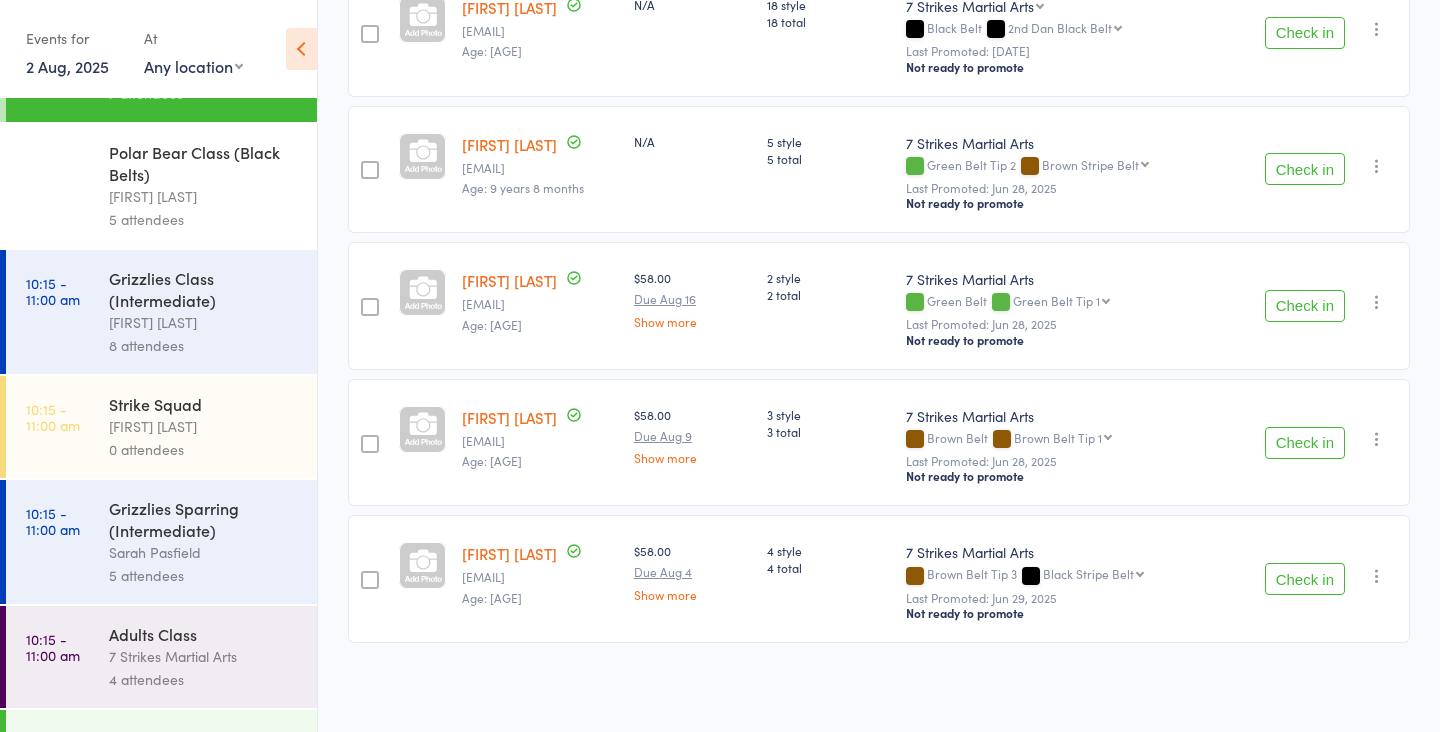 click on "5 attendees" at bounding box center [204, 219] 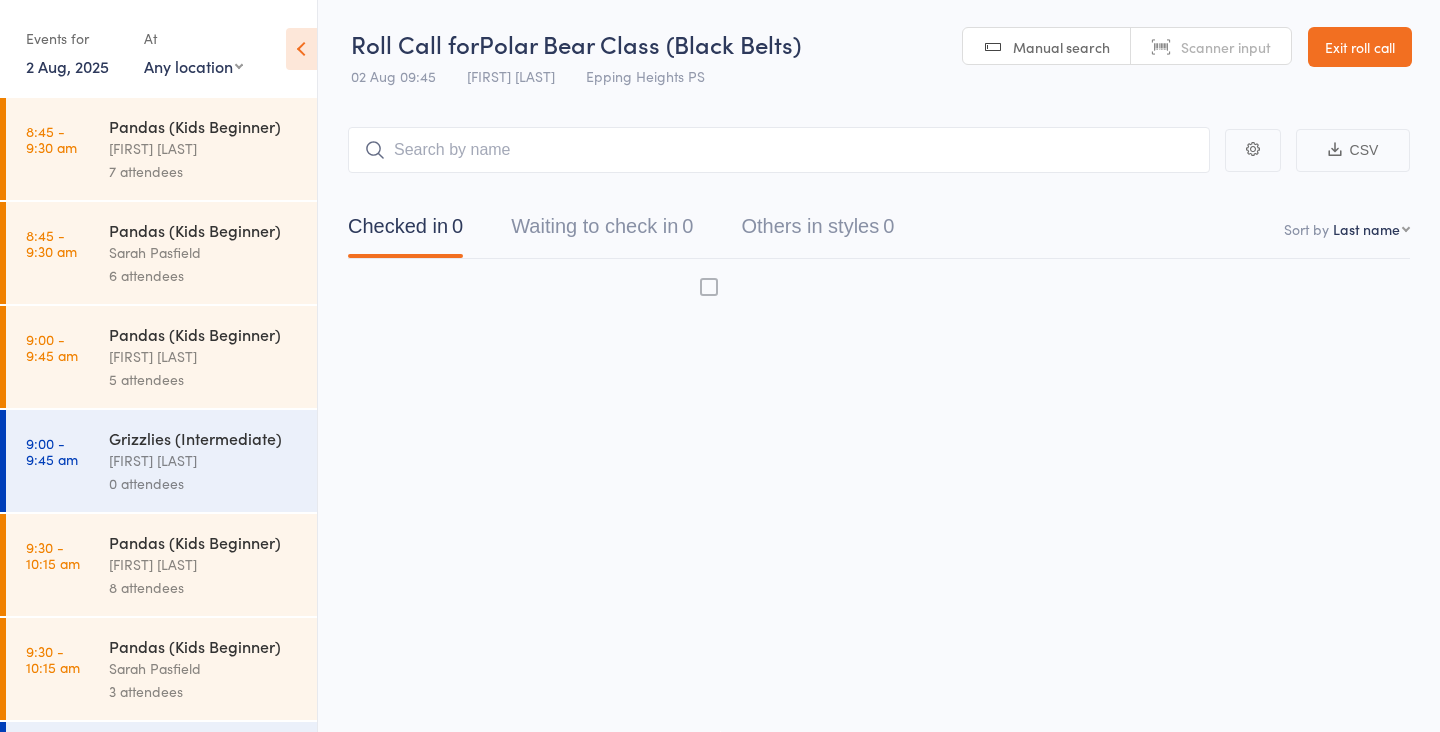 scroll, scrollTop: 1, scrollLeft: 0, axis: vertical 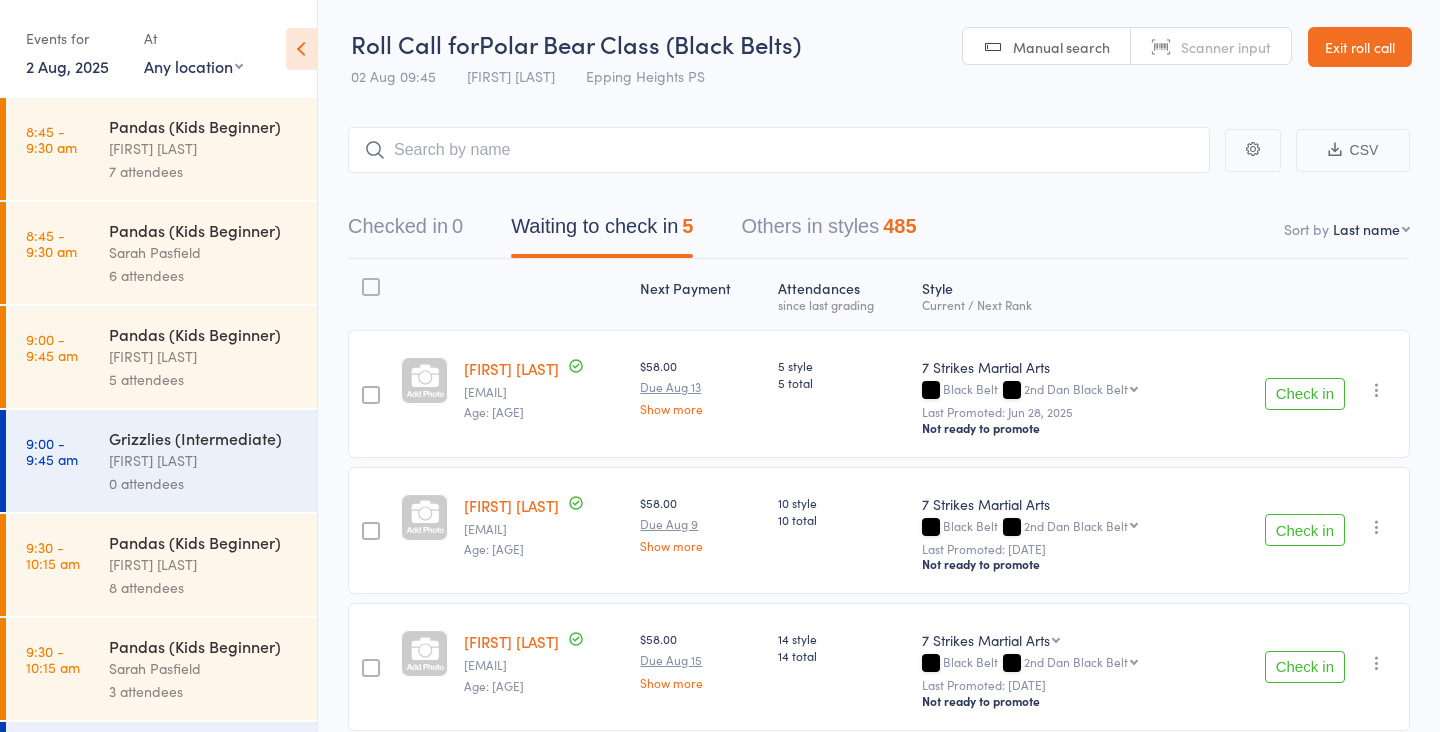 click on "Check in" at bounding box center [1305, 394] 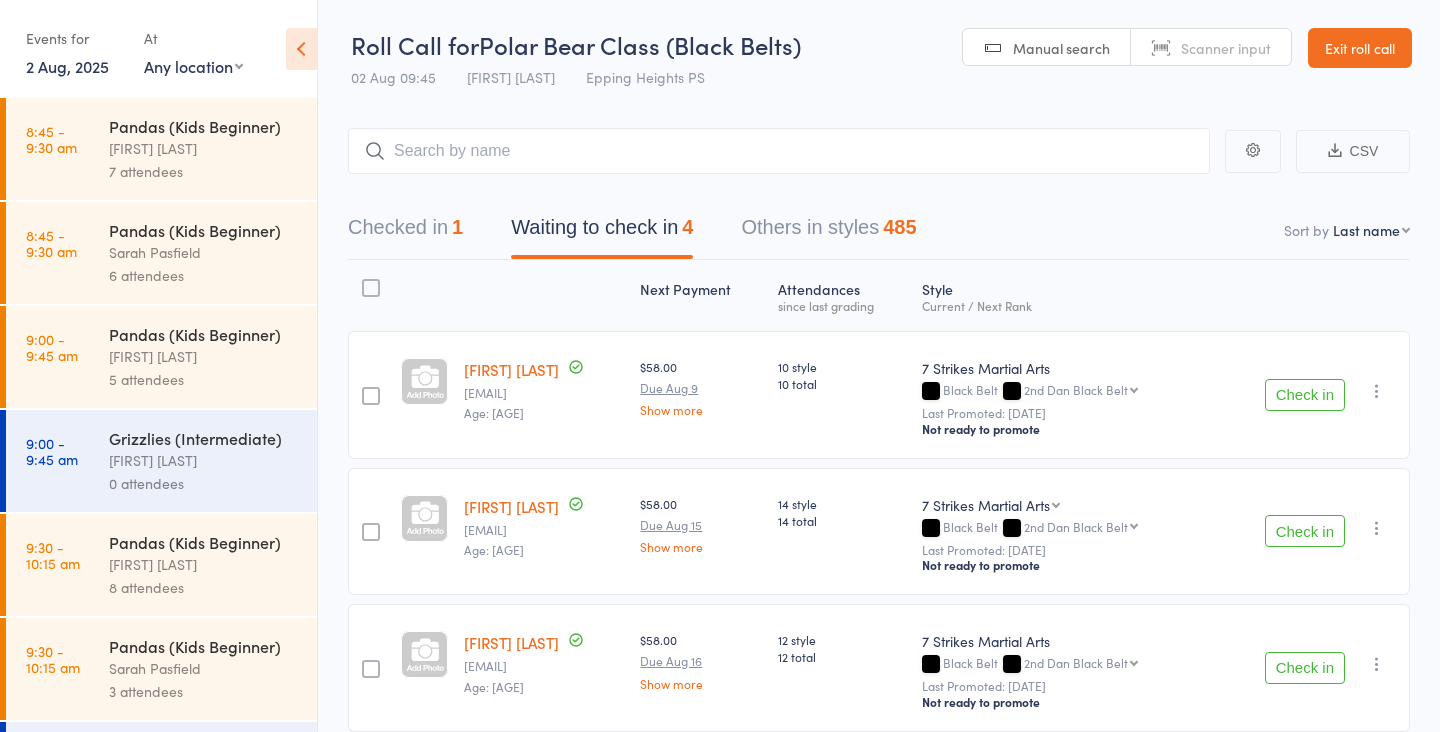 scroll, scrollTop: 1, scrollLeft: 0, axis: vertical 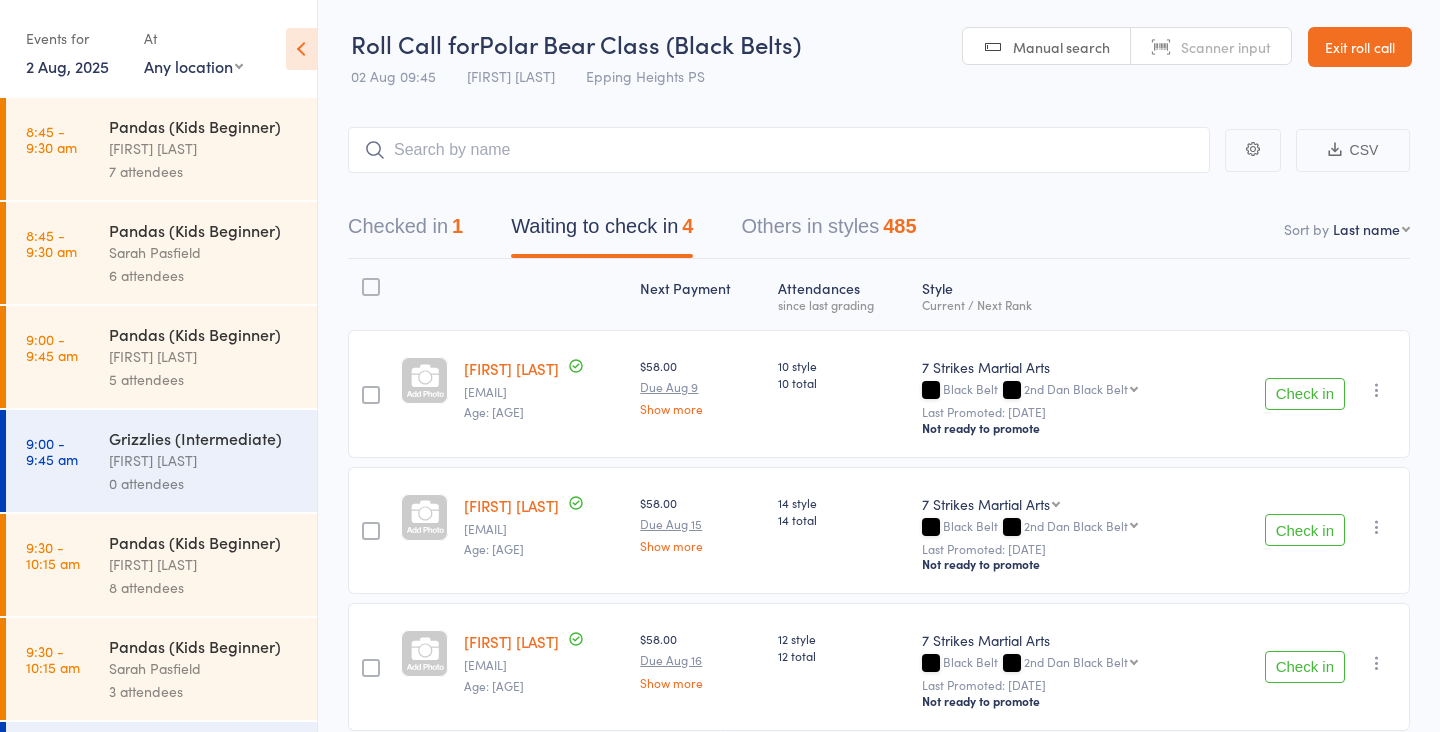 click on "Check in" at bounding box center (1305, 394) 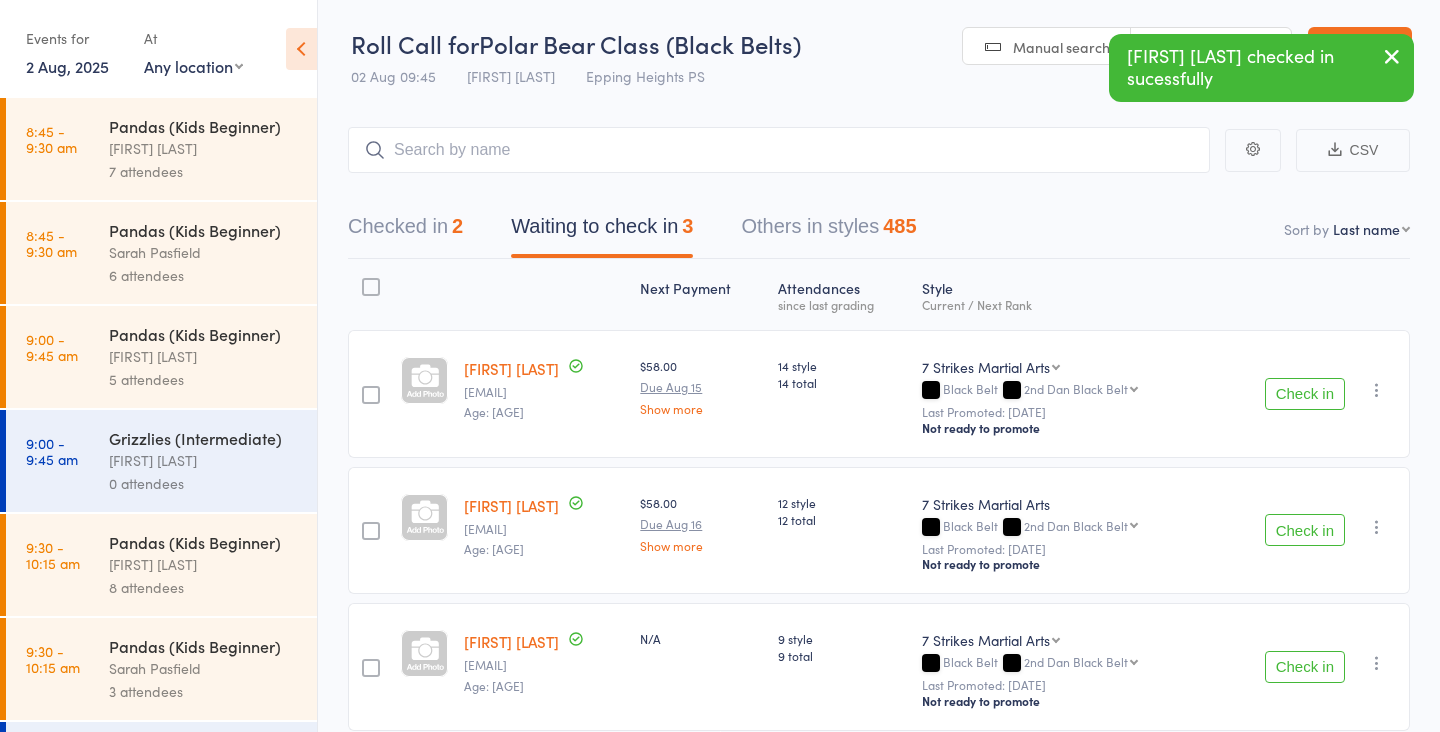 click on "Check in" at bounding box center (1305, 394) 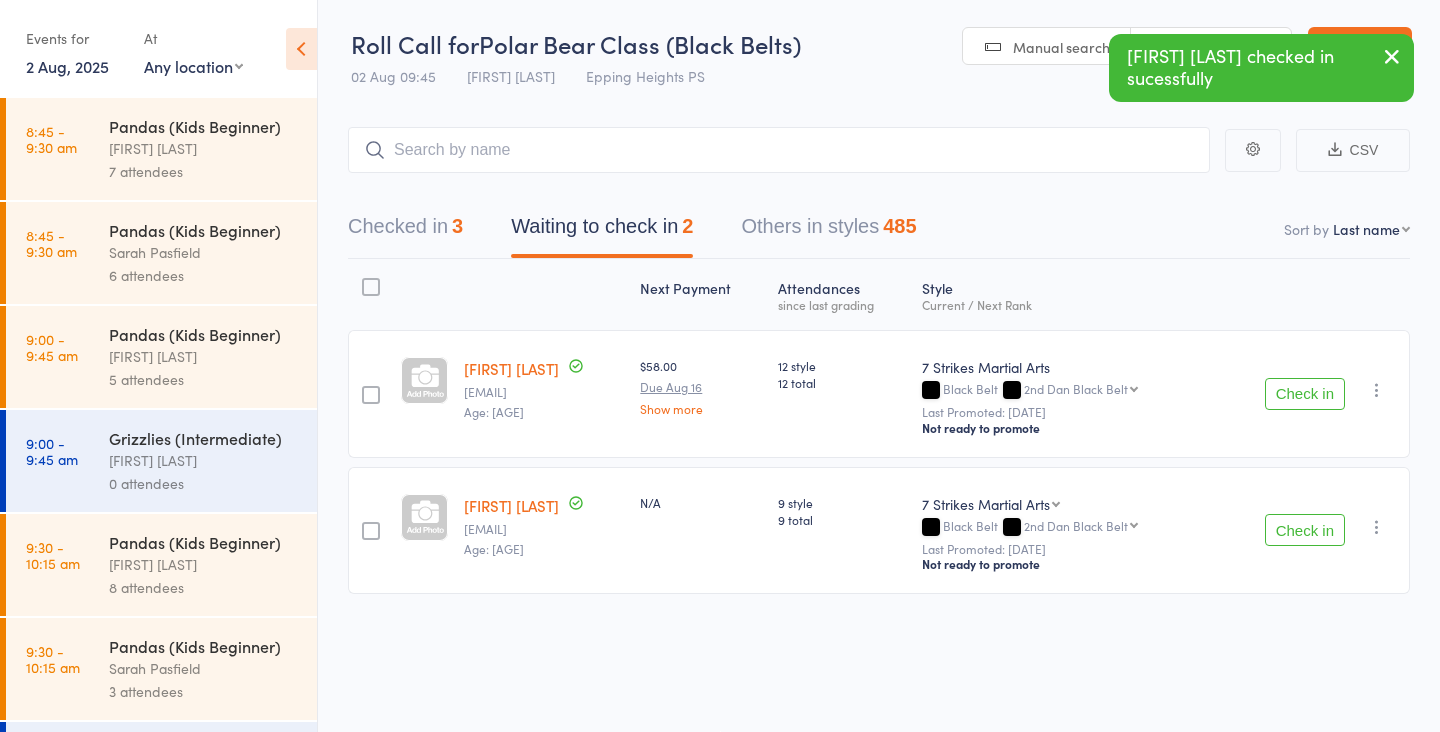 click on "Check in" at bounding box center (1305, 394) 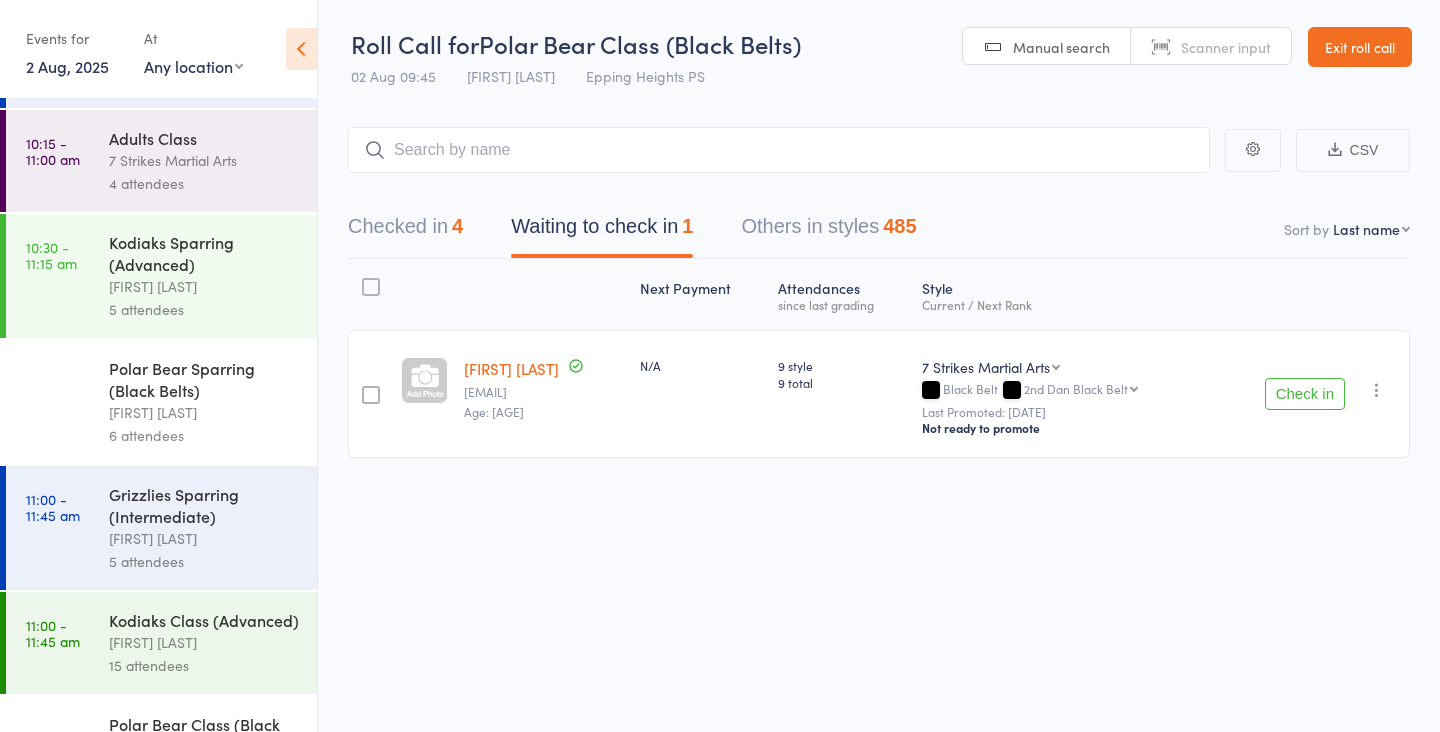 scroll, scrollTop: 1319, scrollLeft: 0, axis: vertical 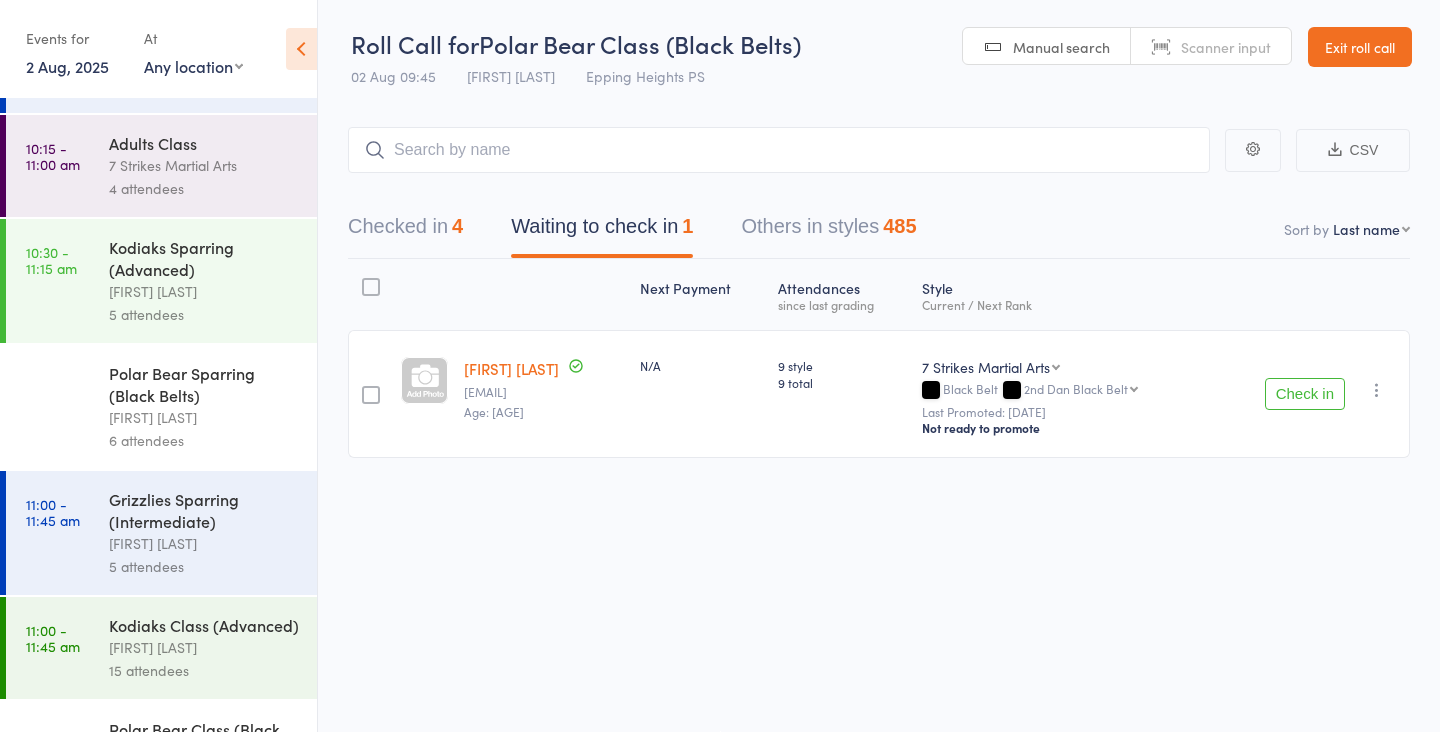 click on "[FIRST] [LAST]" at bounding box center [204, 291] 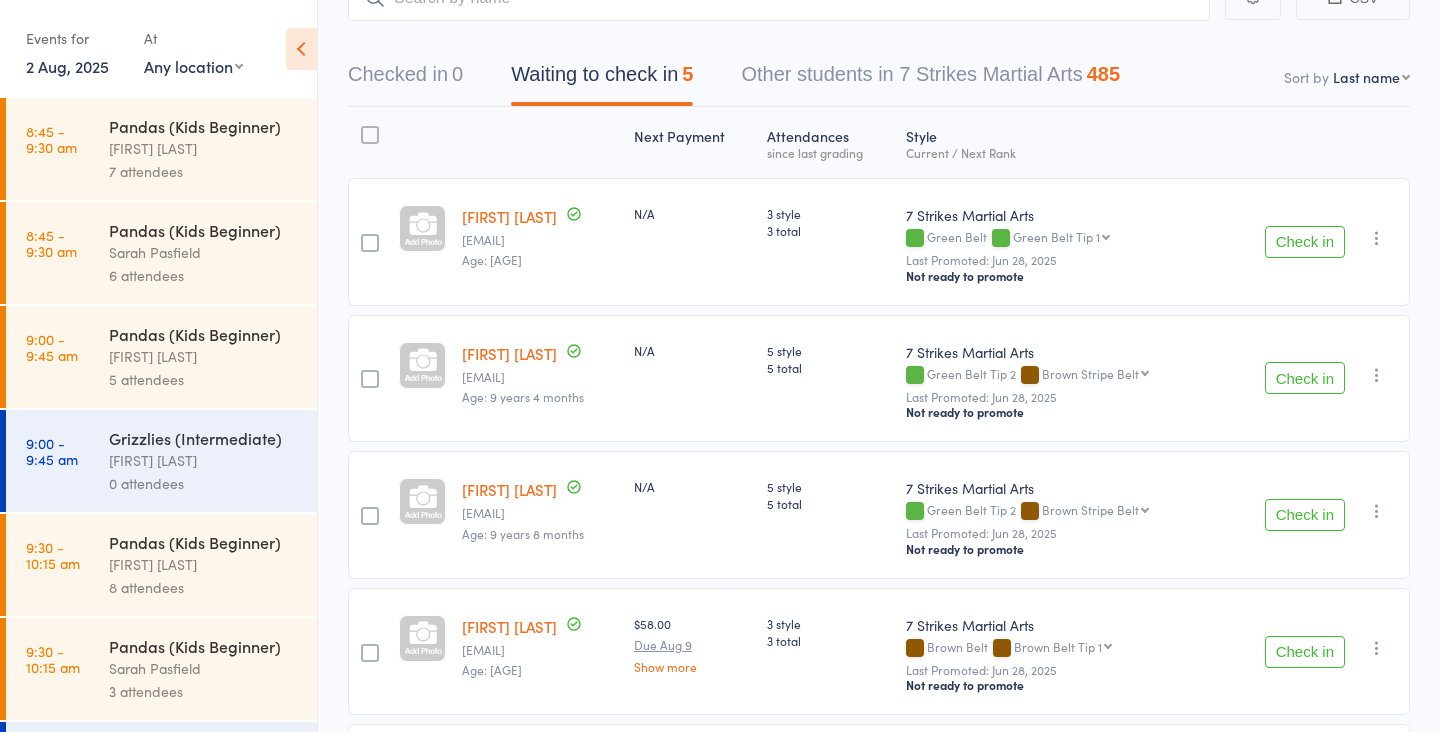 scroll, scrollTop: 0, scrollLeft: 0, axis: both 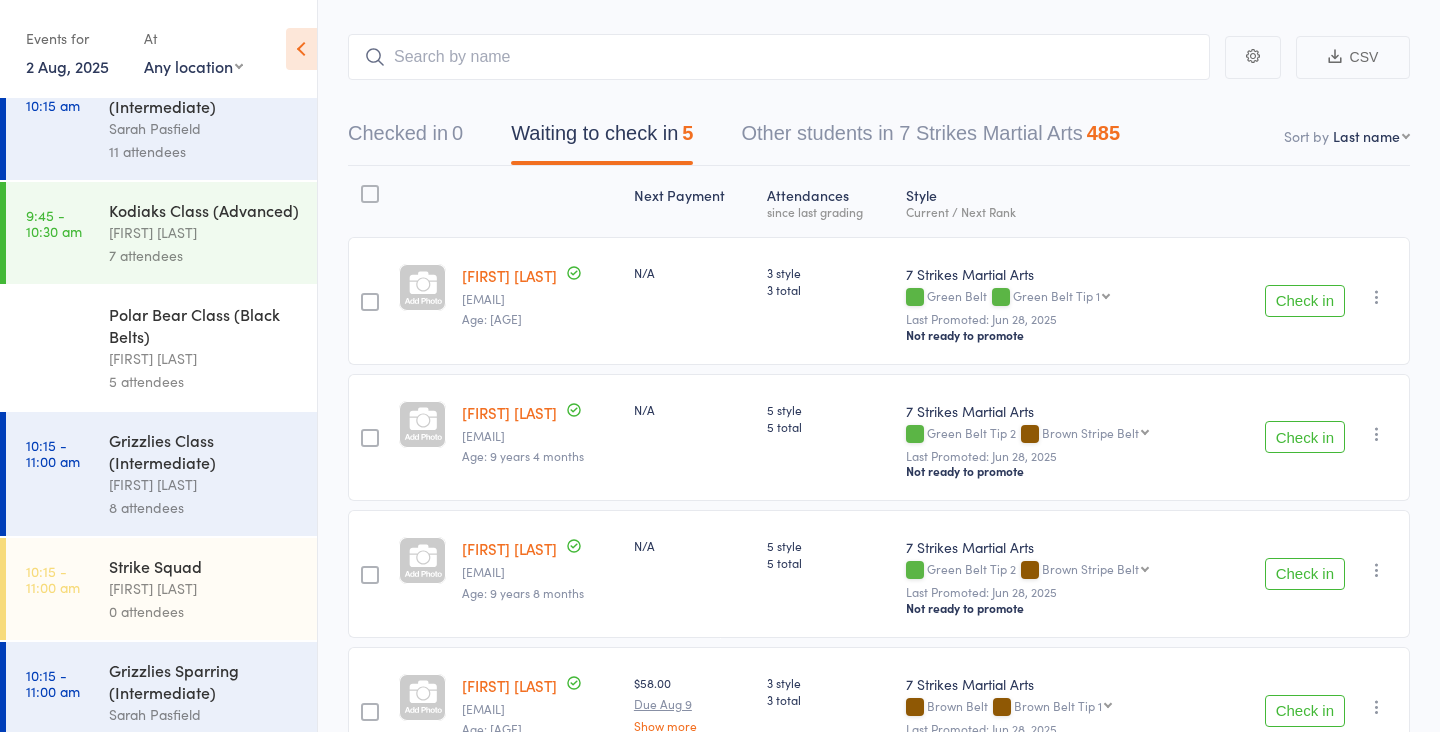 click on "7 attendees" at bounding box center [204, 255] 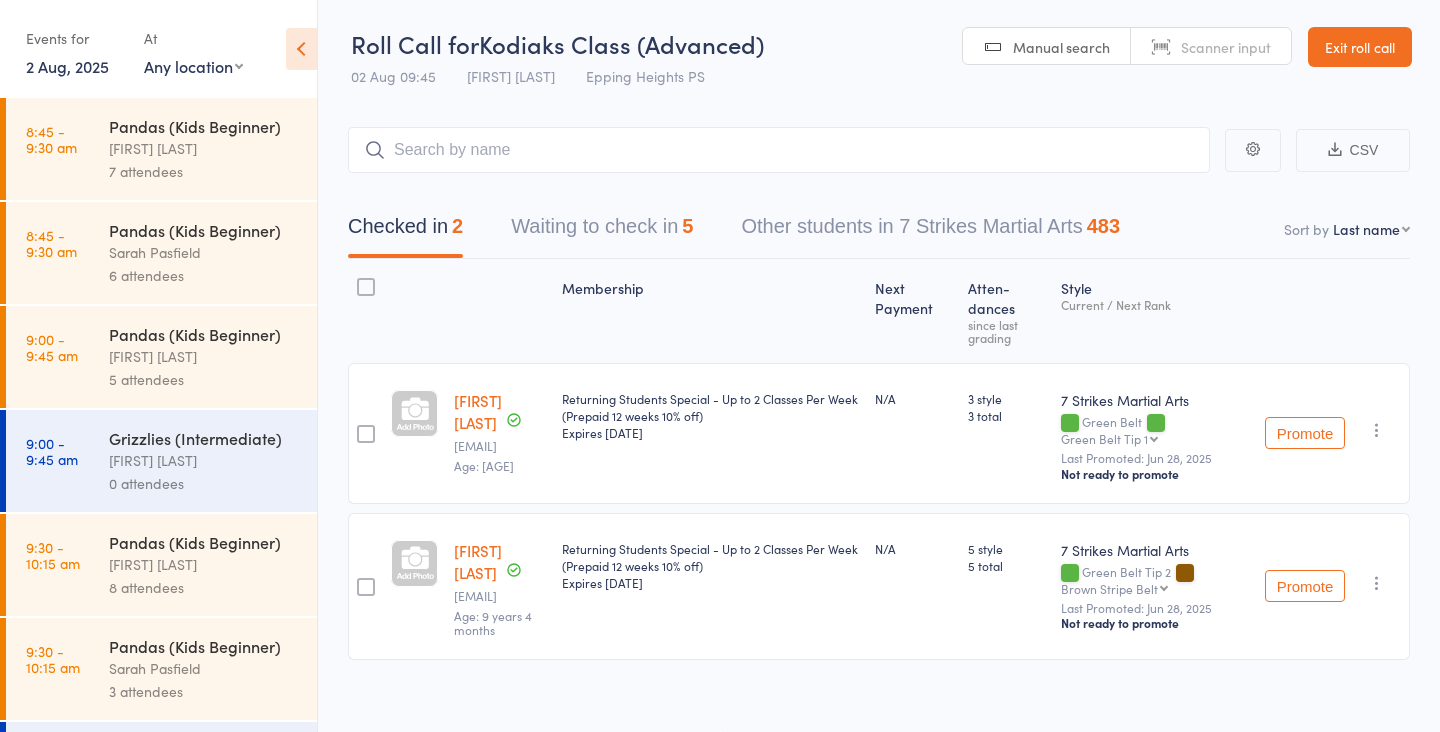 scroll, scrollTop: 13, scrollLeft: 0, axis: vertical 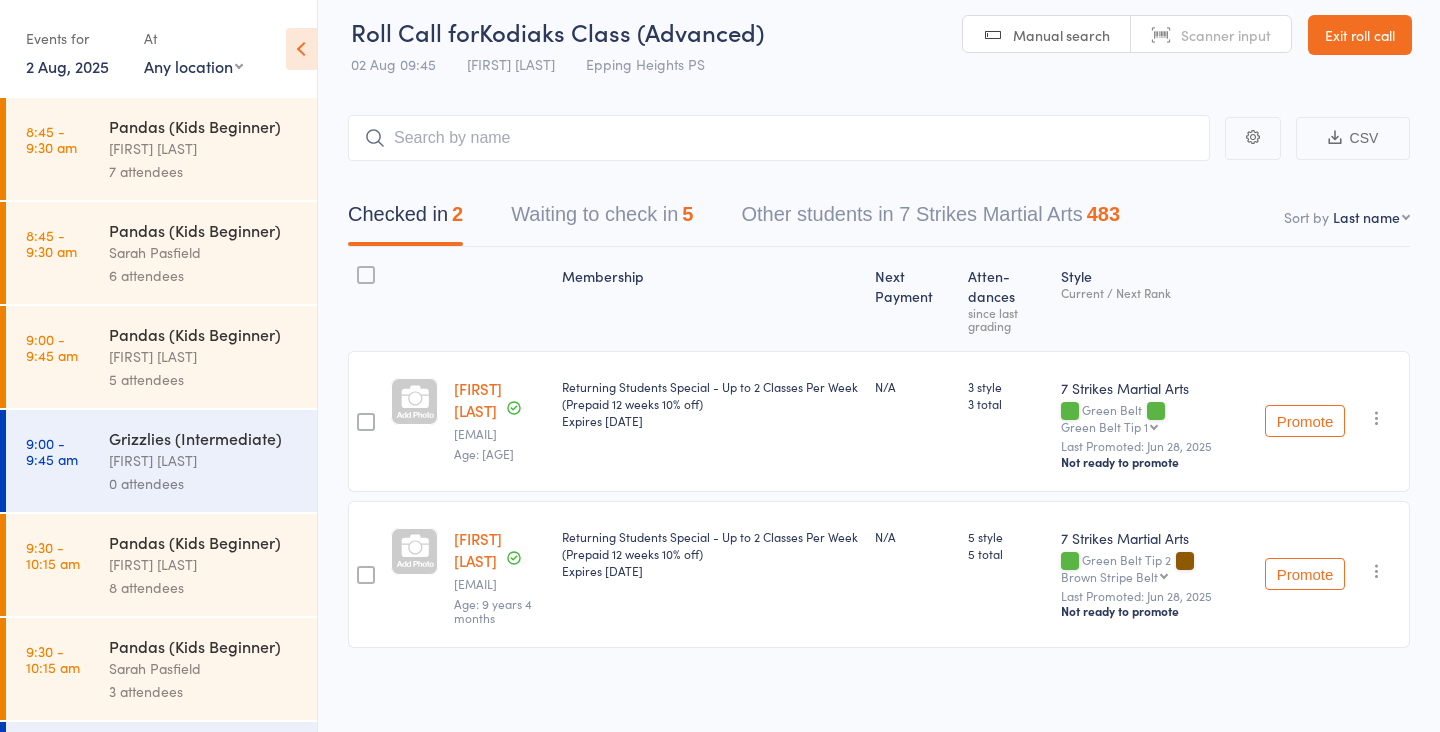 click on "Waiting to check in  5" at bounding box center (602, 219) 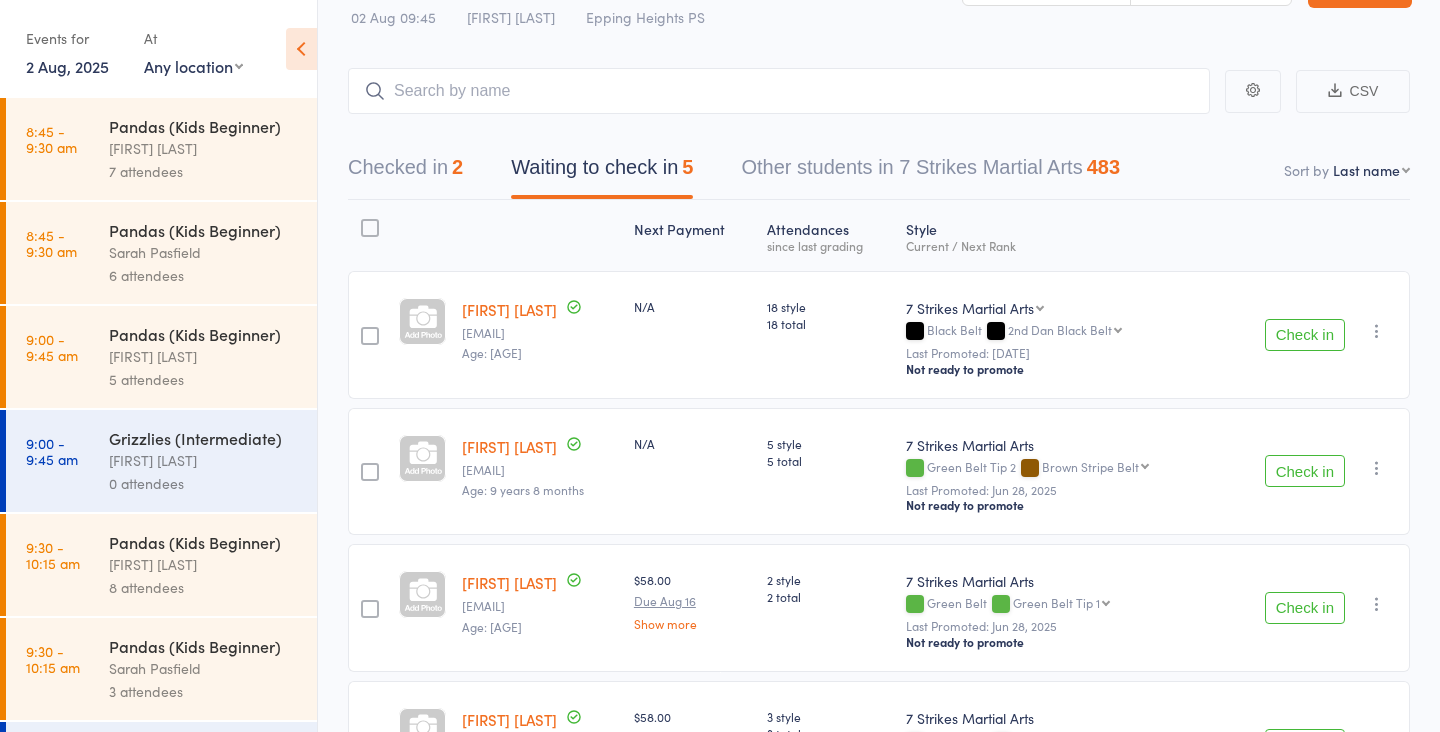 scroll, scrollTop: 68, scrollLeft: 0, axis: vertical 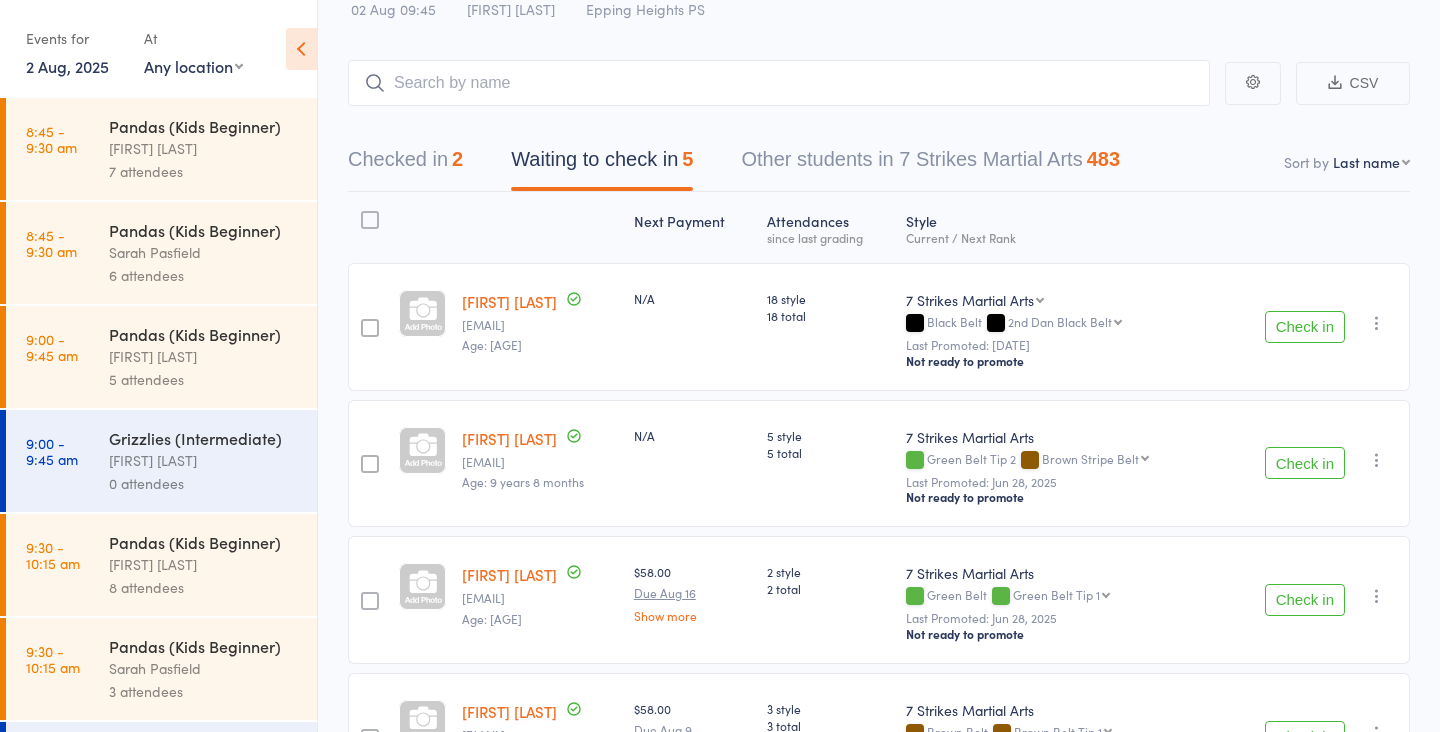 click on "Check in" at bounding box center [1305, 463] 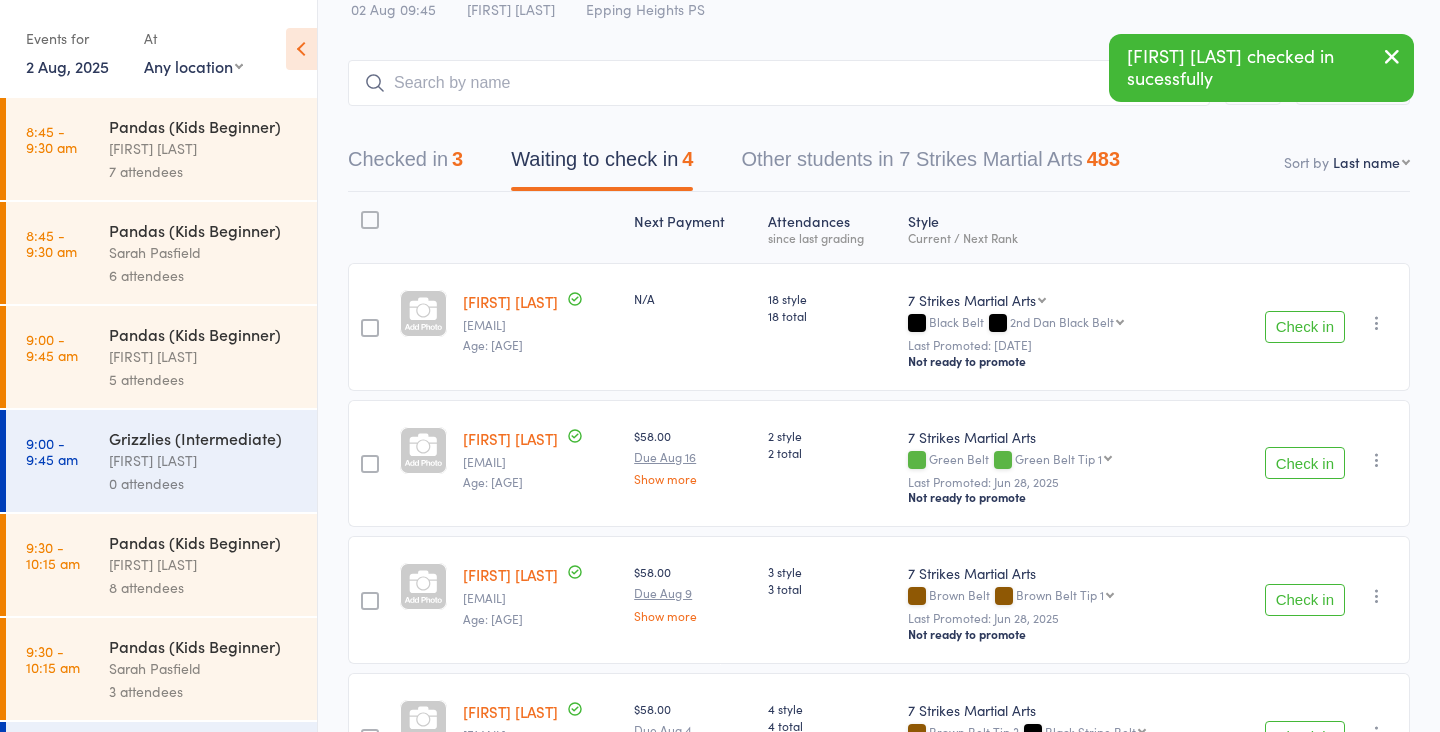 click on "Check in" at bounding box center [1305, 463] 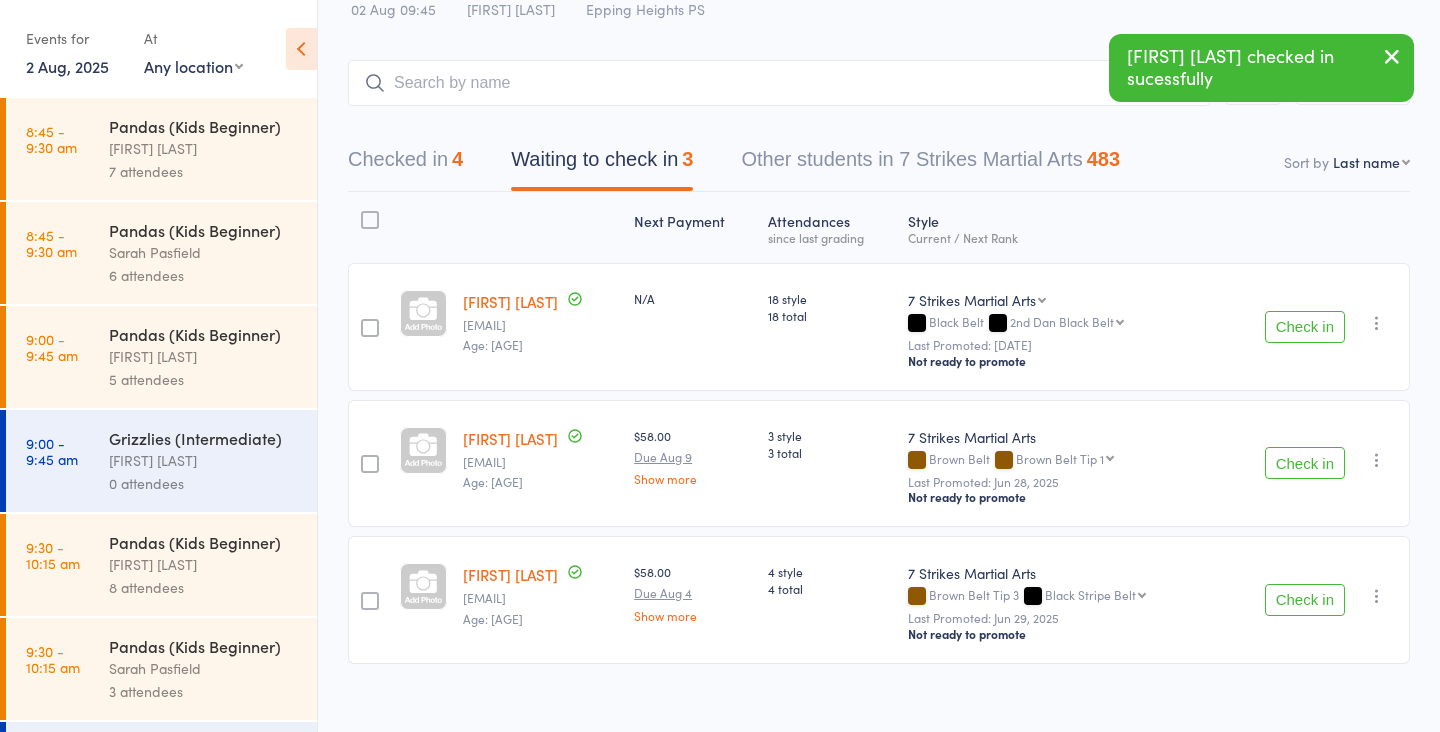 click on "Check in" at bounding box center [1305, 600] 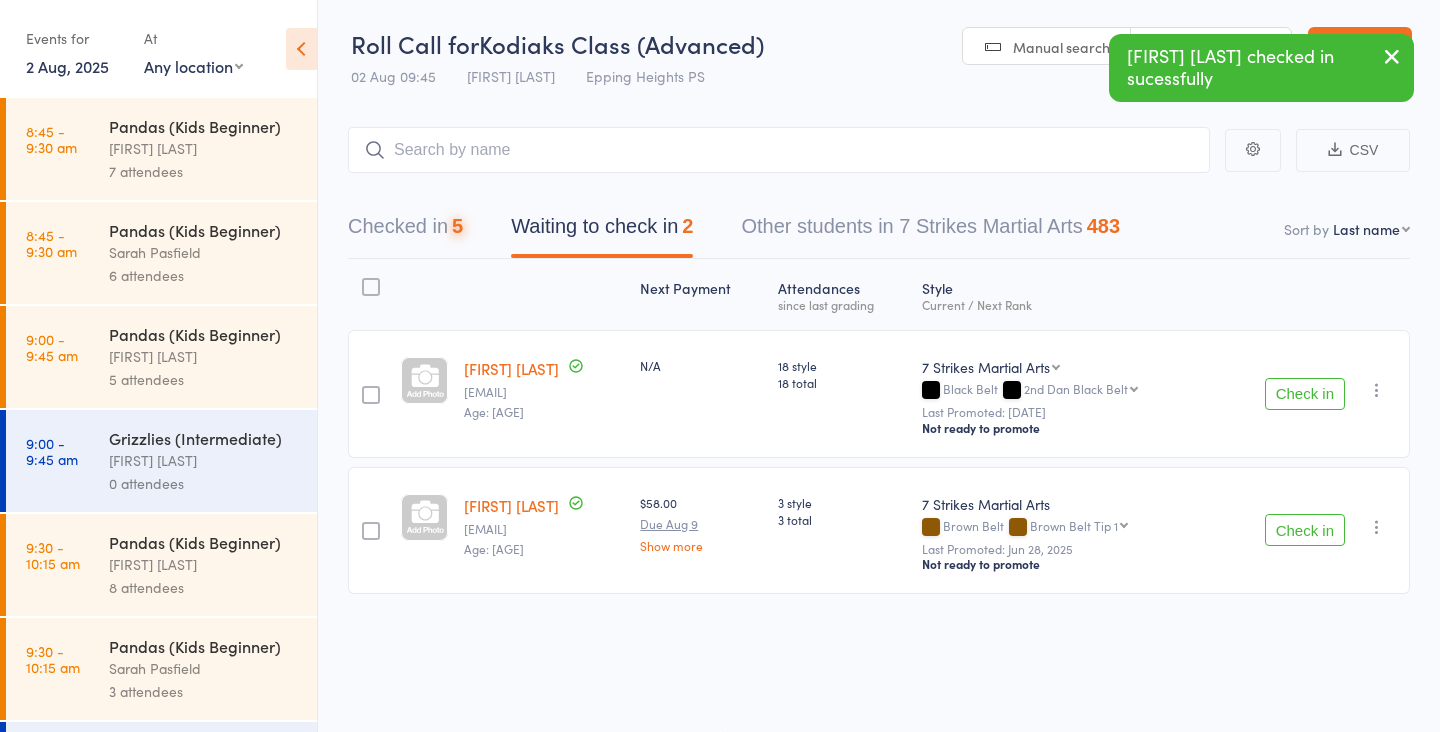 scroll, scrollTop: 1, scrollLeft: 0, axis: vertical 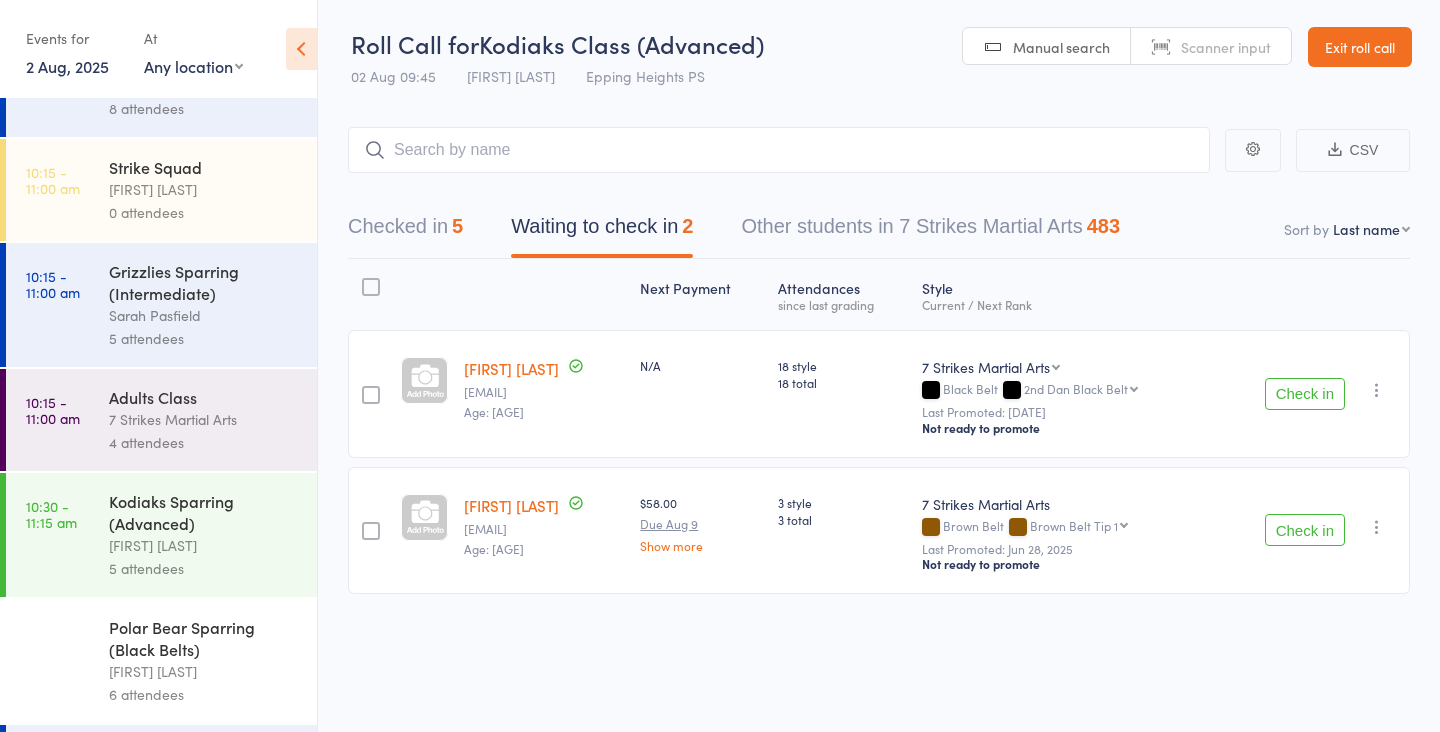 click on "Sarah Pasfield" at bounding box center (204, 315) 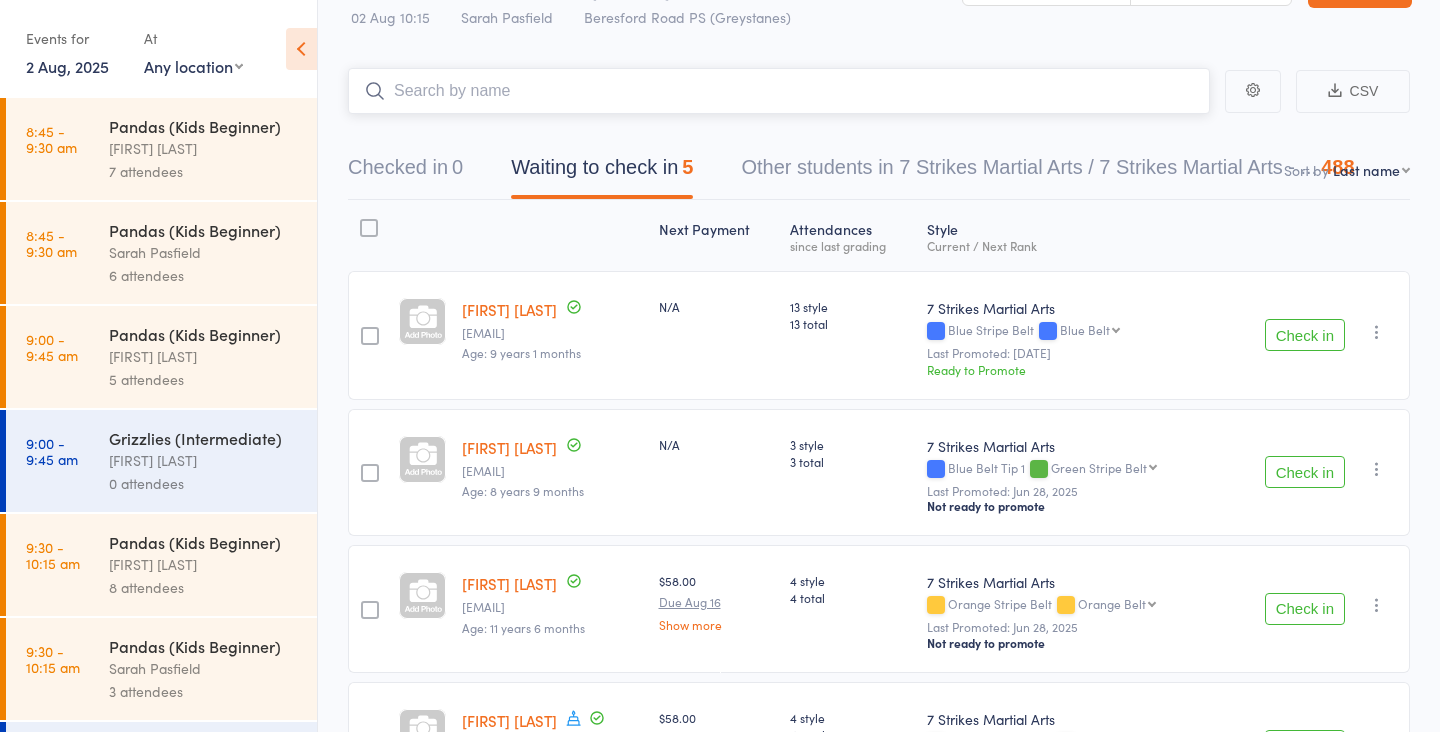 scroll, scrollTop: 57, scrollLeft: 0, axis: vertical 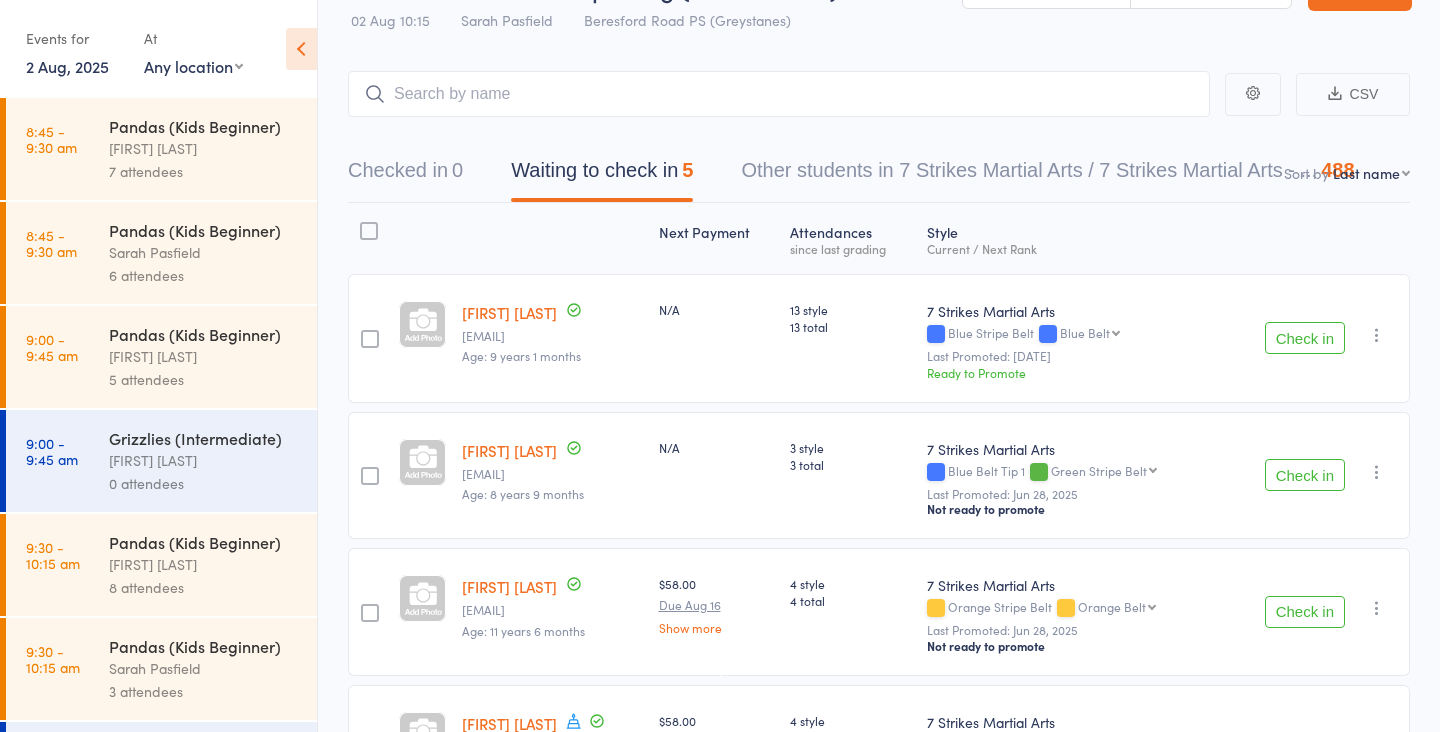 click on "[FIRST] [LAST]" at bounding box center [204, 148] 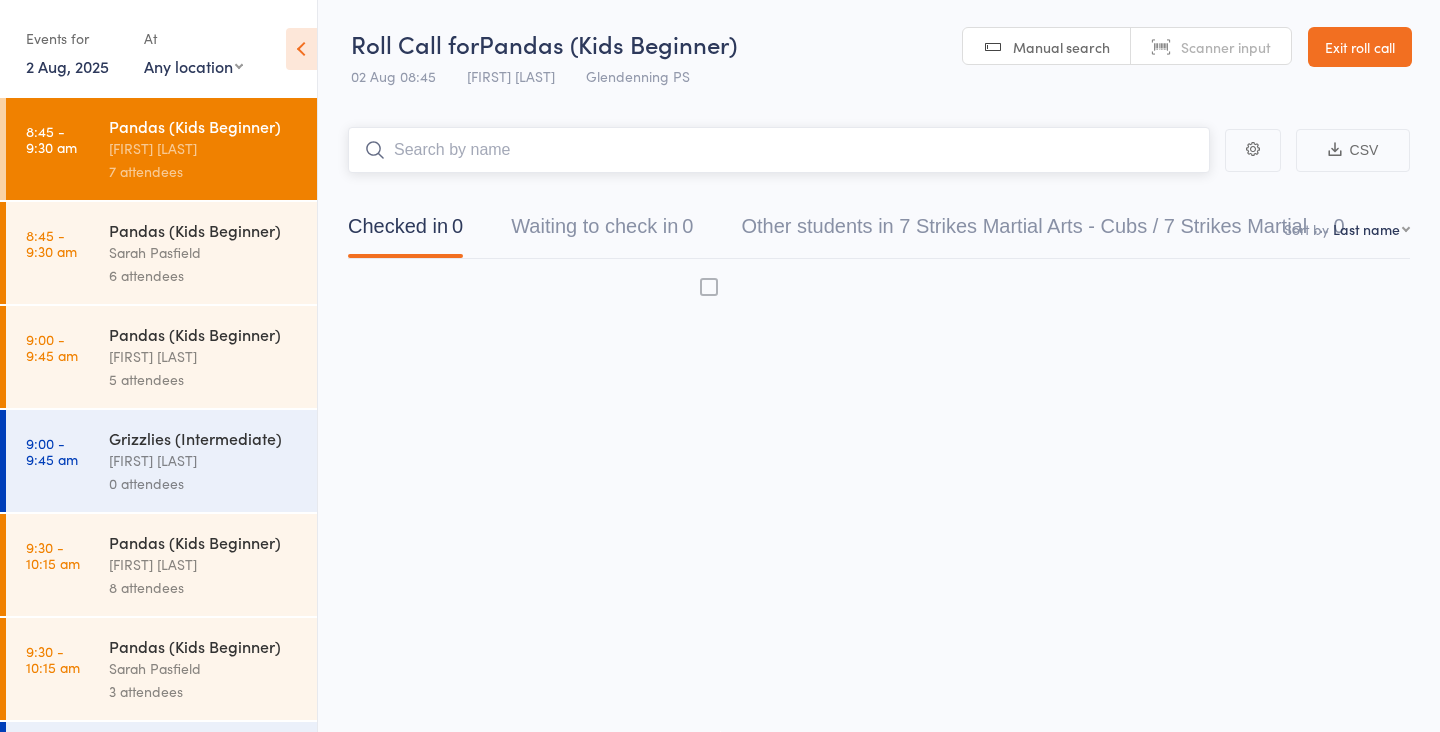 scroll, scrollTop: 1, scrollLeft: 0, axis: vertical 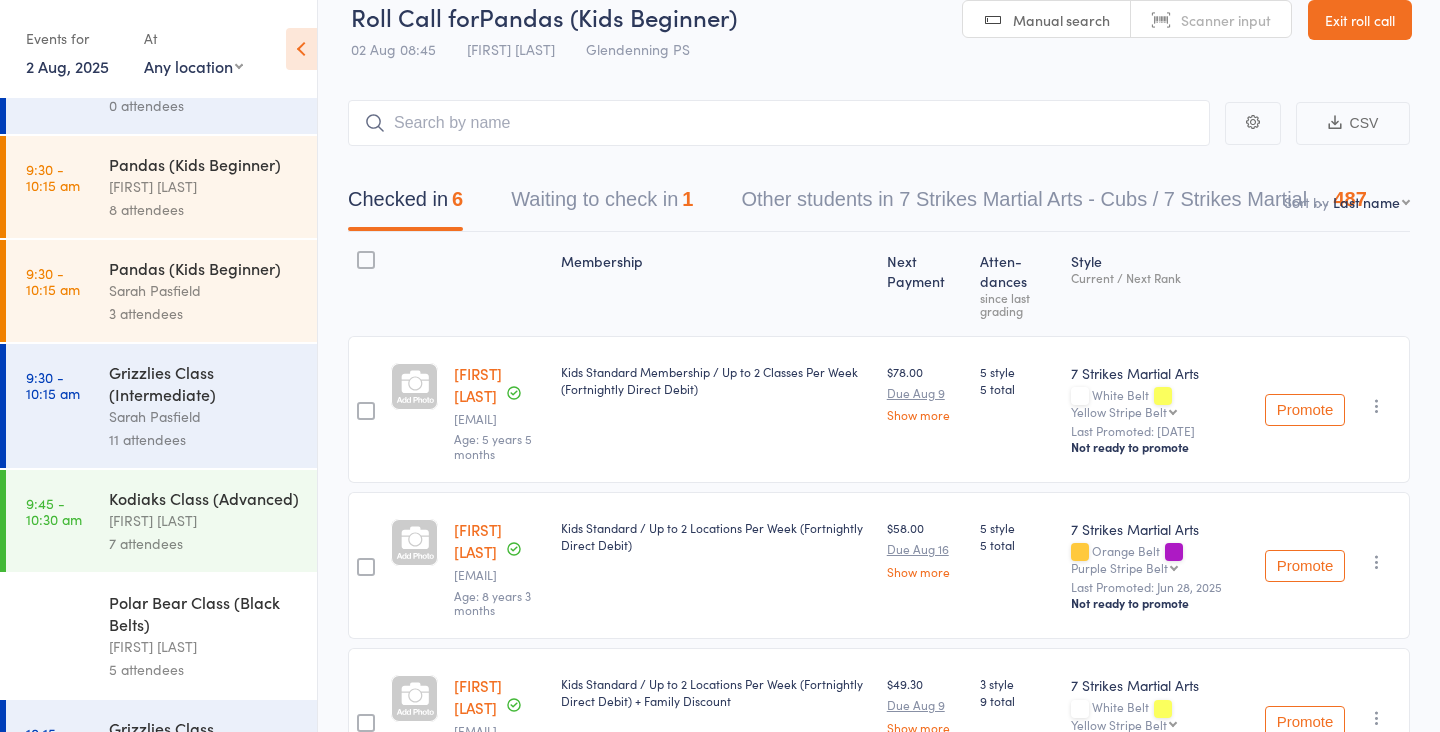 click on "7 attendees" at bounding box center [204, 543] 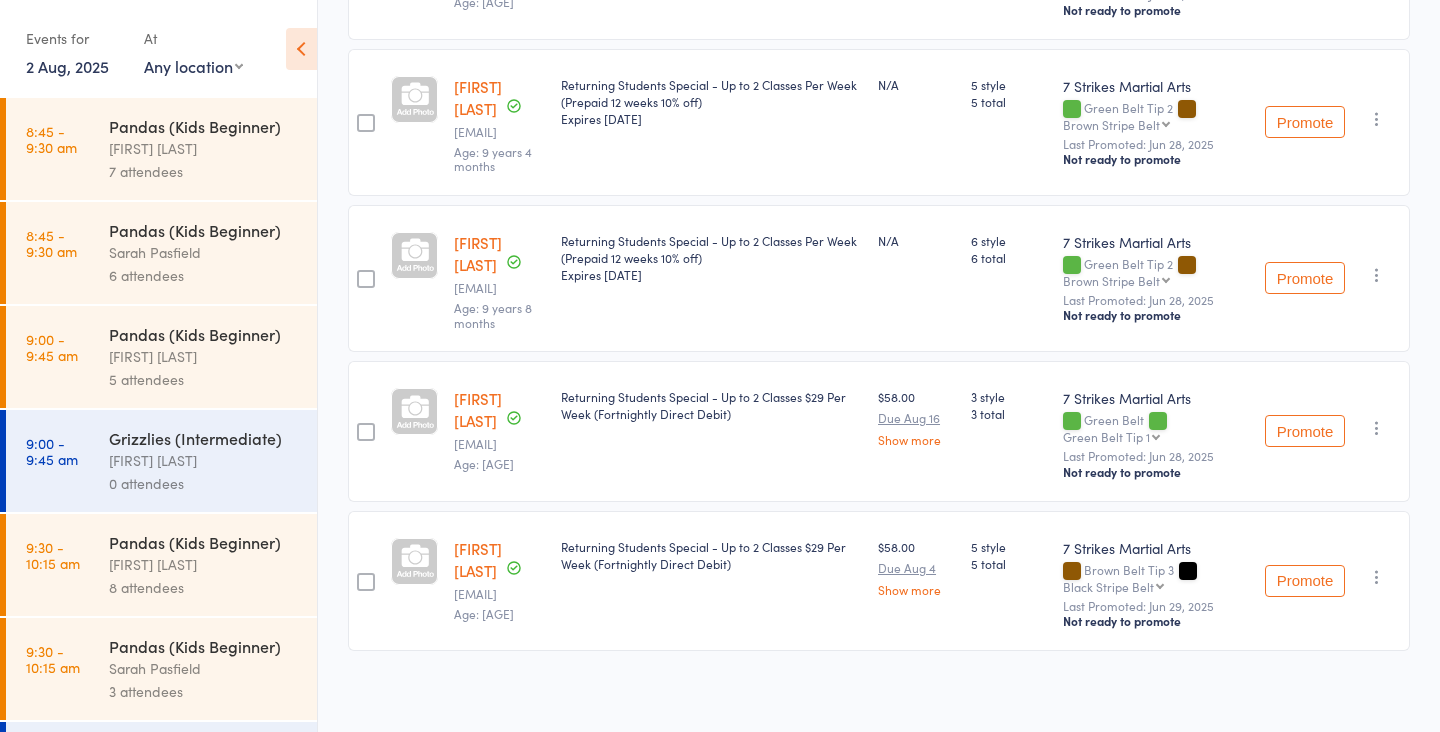 scroll, scrollTop: 0, scrollLeft: 0, axis: both 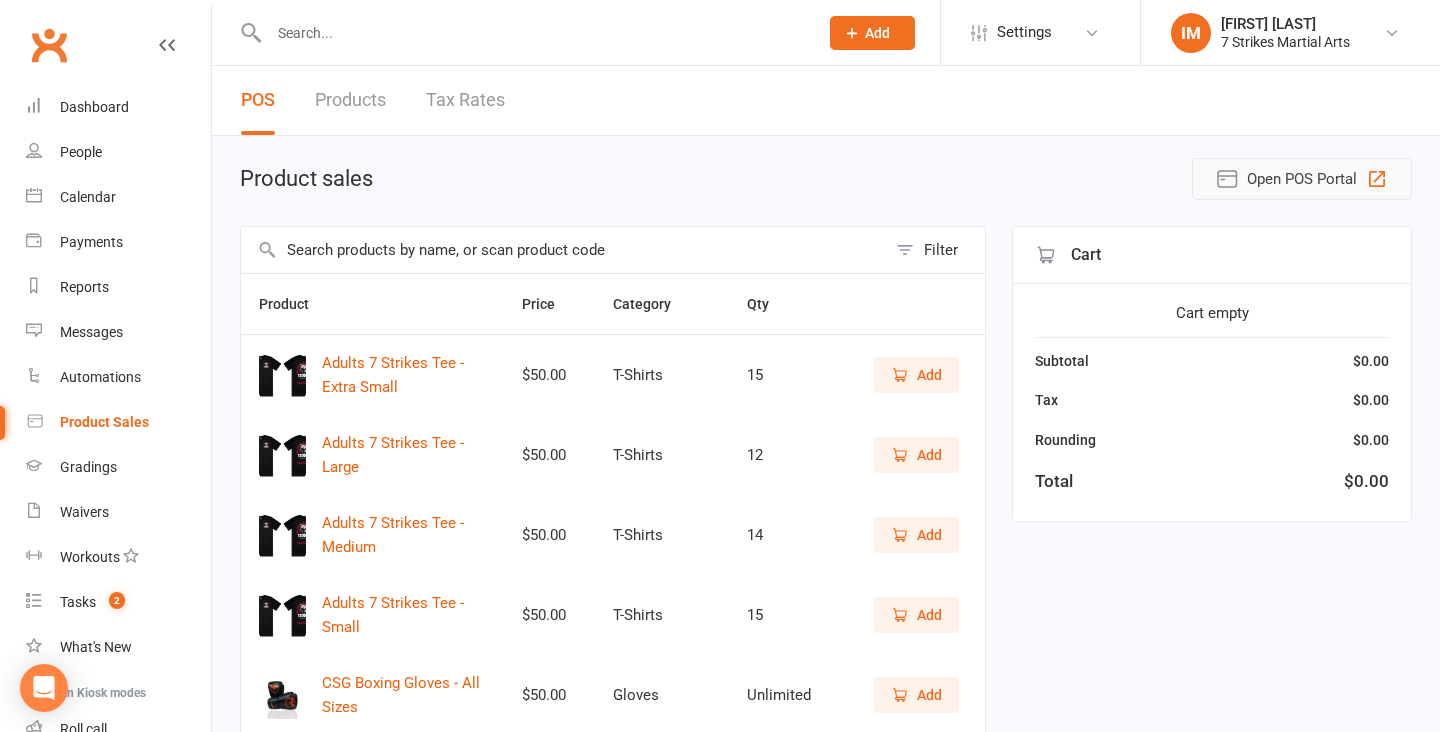 click on "Open POS Portal" at bounding box center (1302, 179) 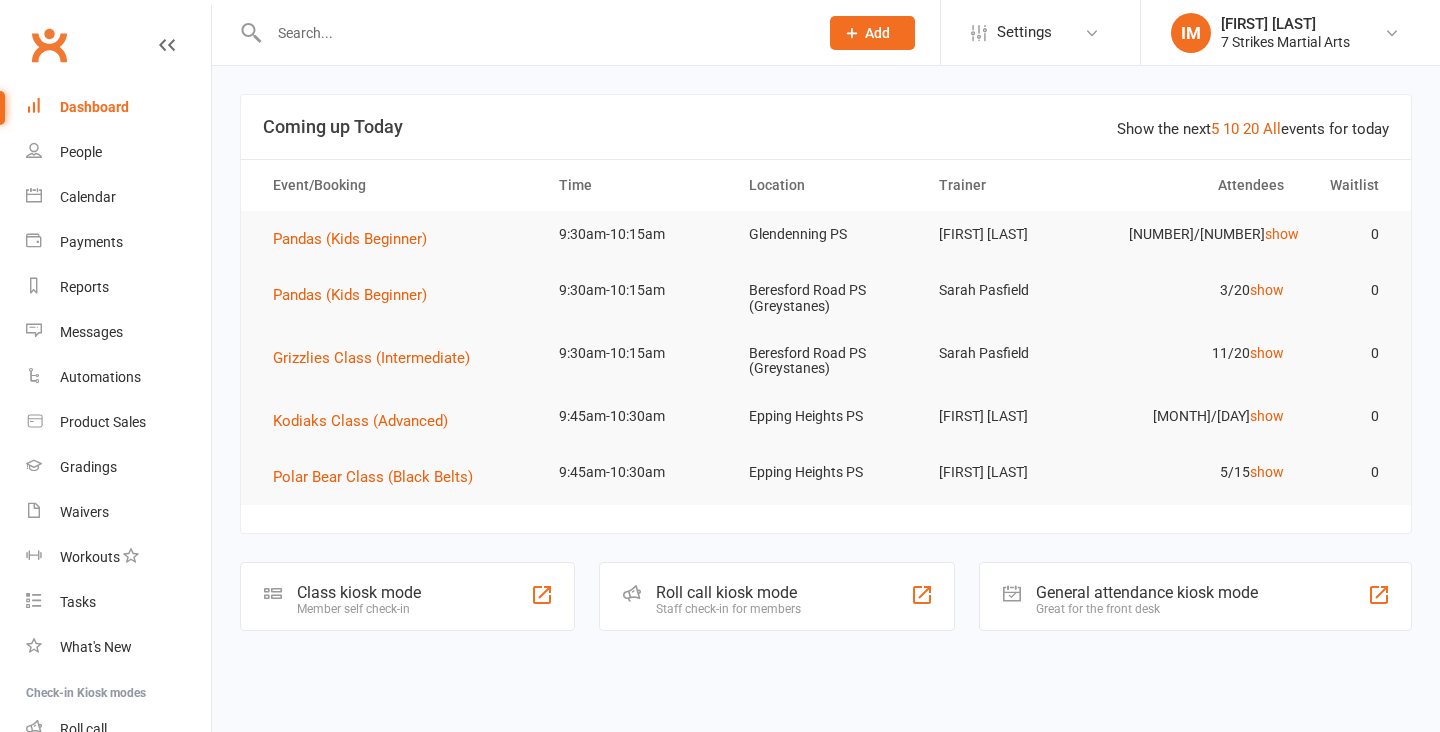 scroll, scrollTop: 0, scrollLeft: 0, axis: both 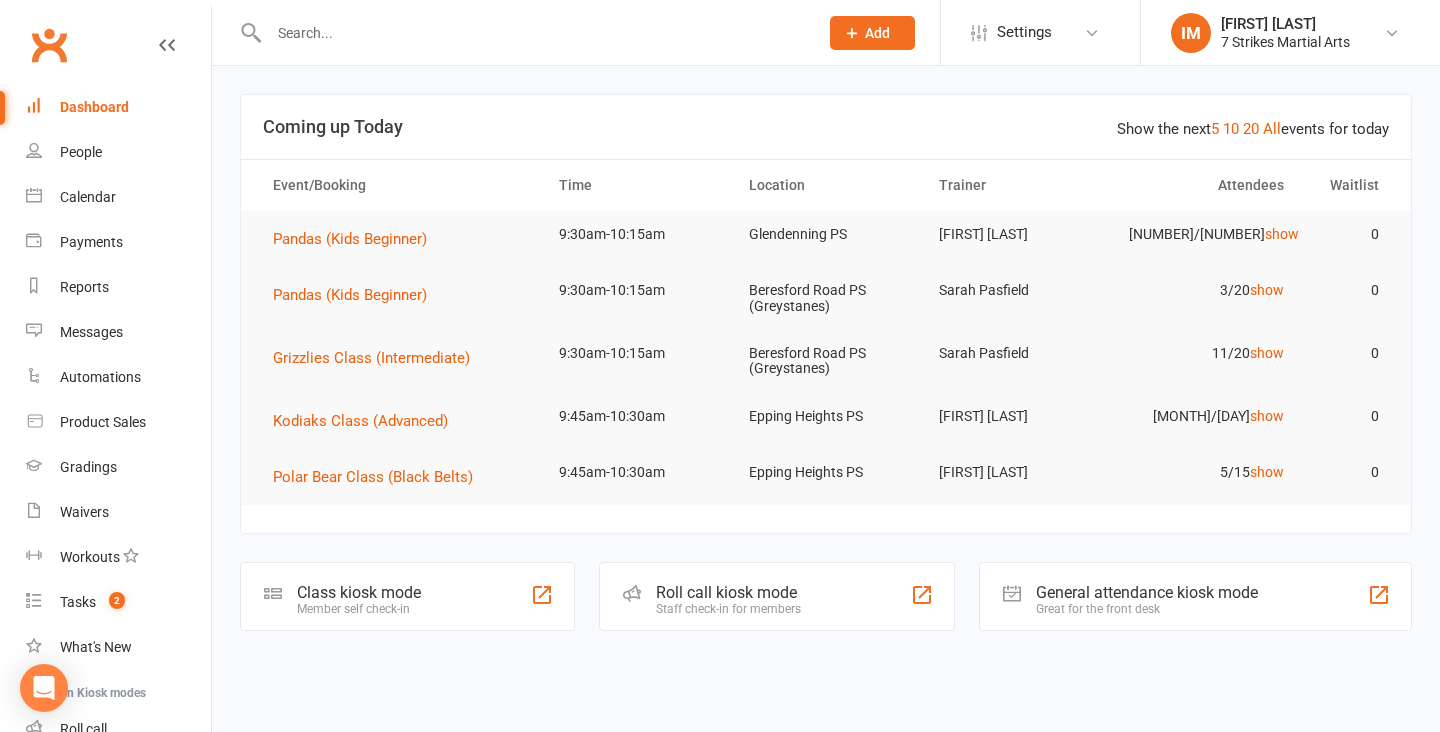 click at bounding box center [533, 33] 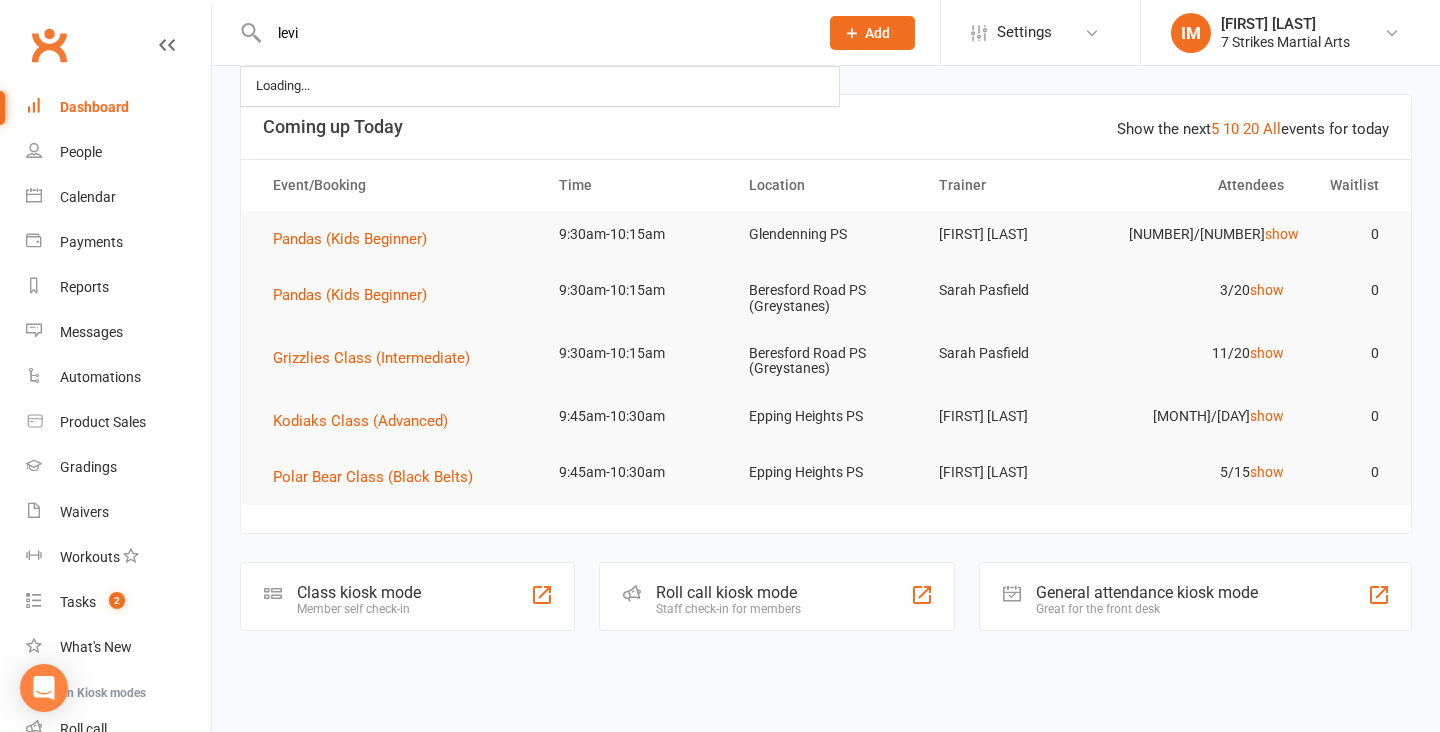 type on "levi" 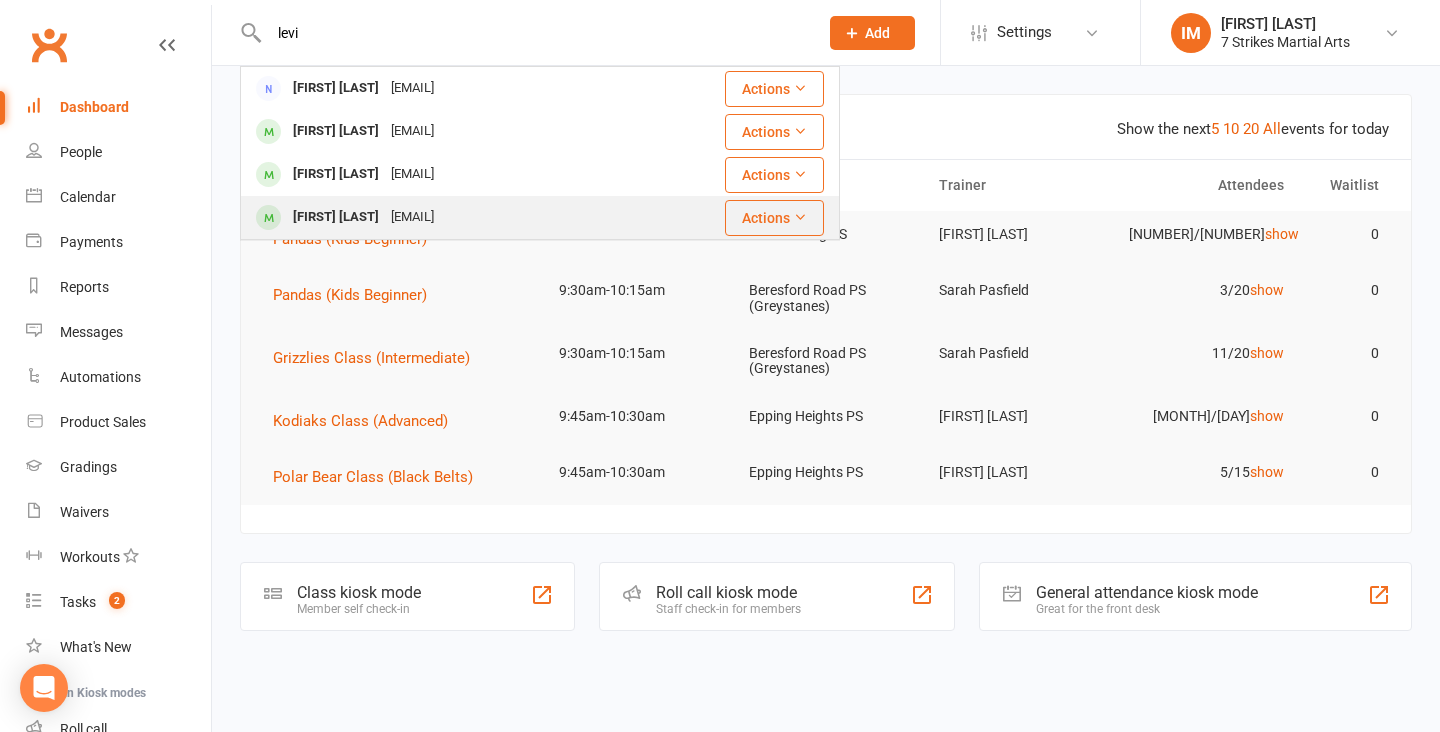 click on "[FIRST] [LAST]" at bounding box center (336, 217) 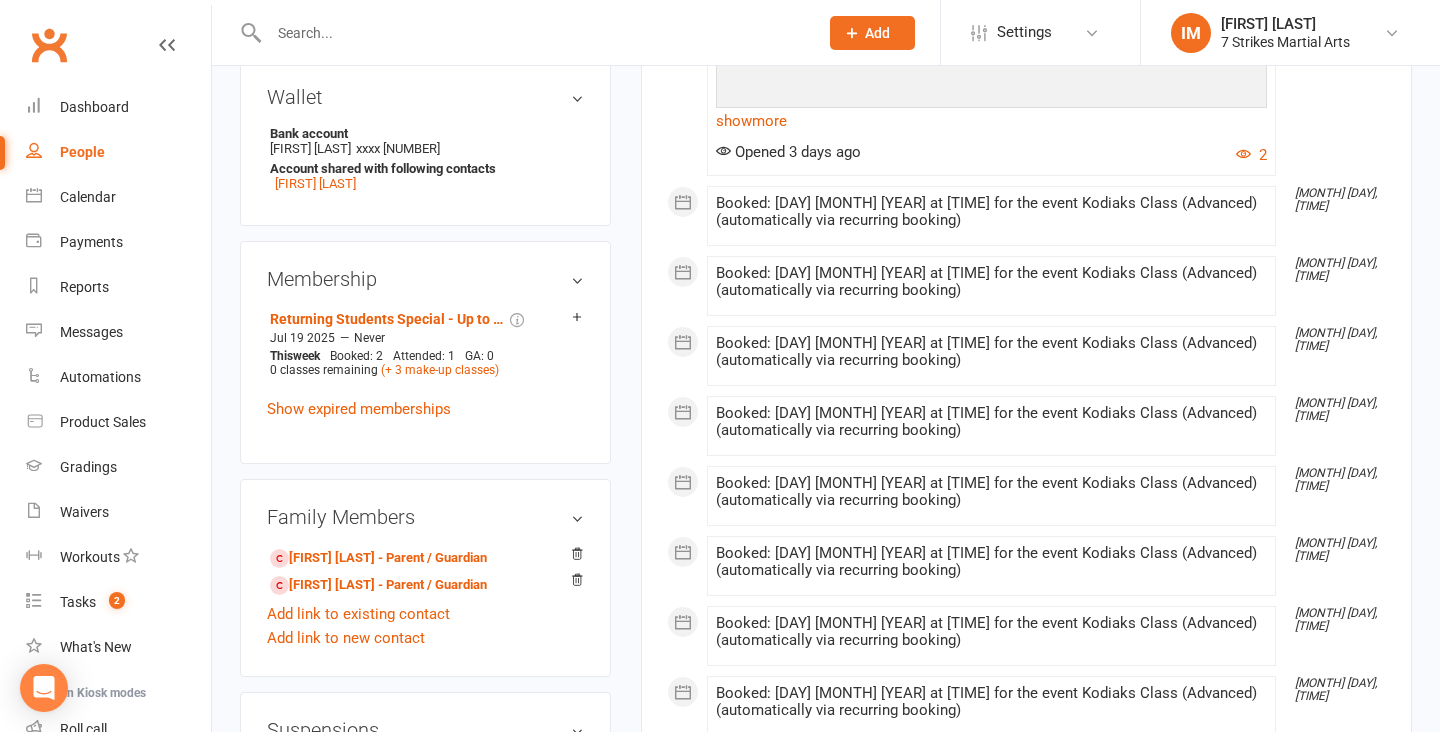 scroll, scrollTop: 776, scrollLeft: 0, axis: vertical 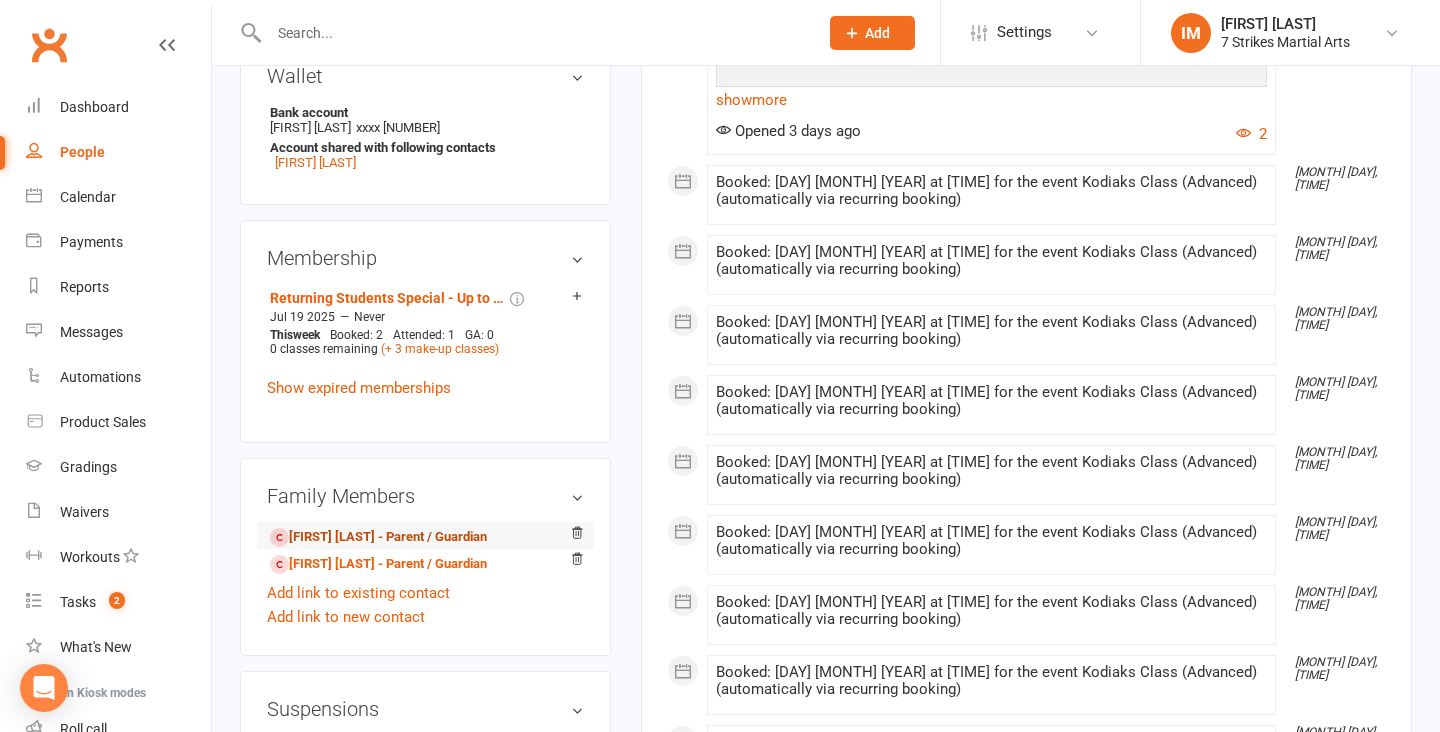 click on "[FIRST] [LAST] - Parent / Guardian" at bounding box center [378, 537] 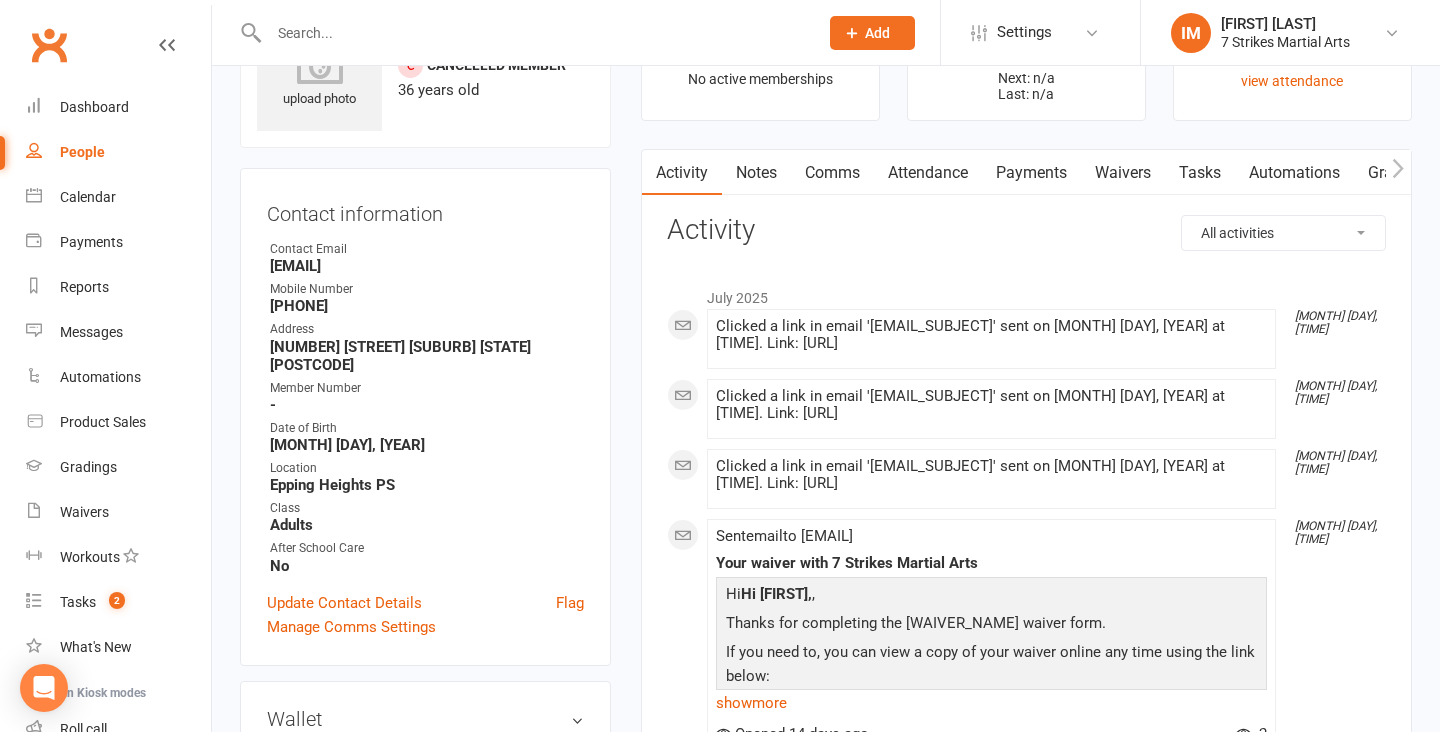 scroll, scrollTop: 0, scrollLeft: 0, axis: both 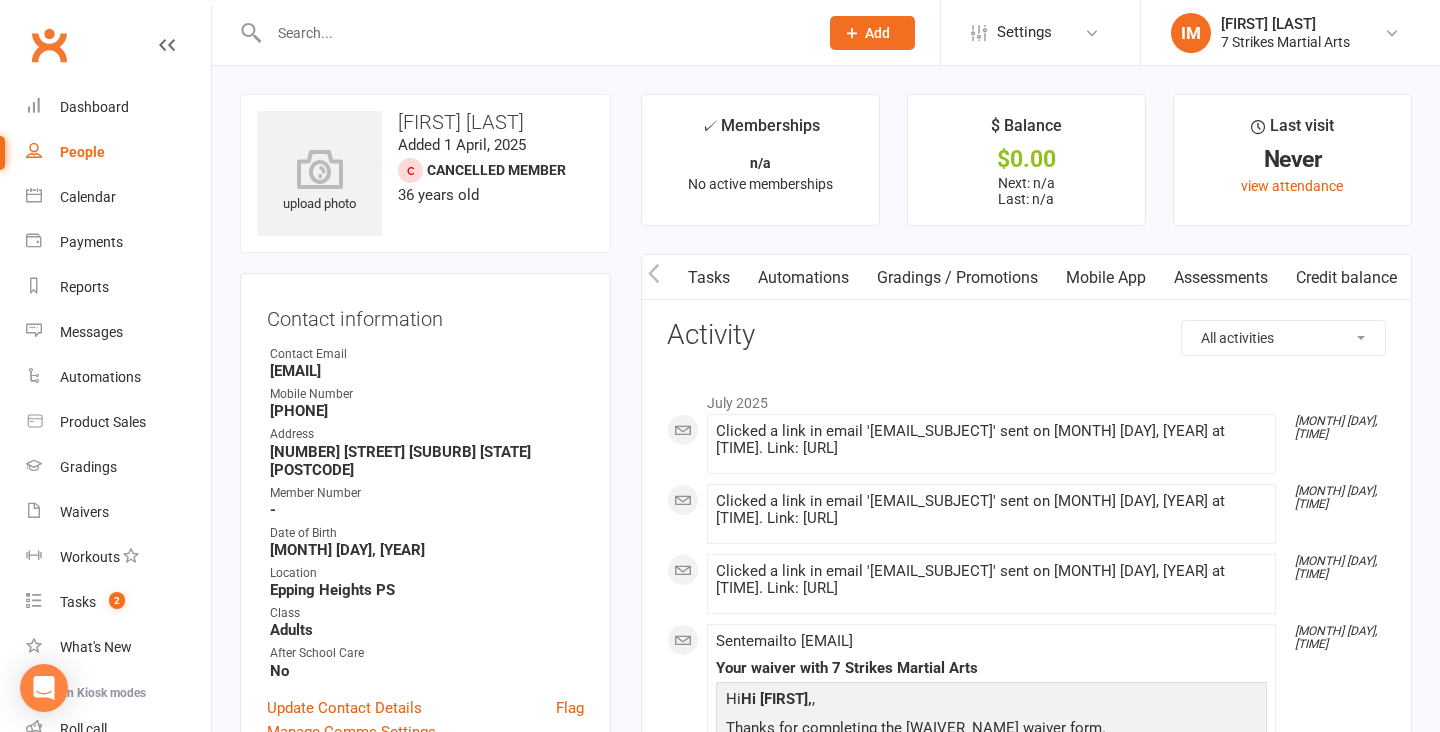 click on "Mobile App" at bounding box center [1106, 278] 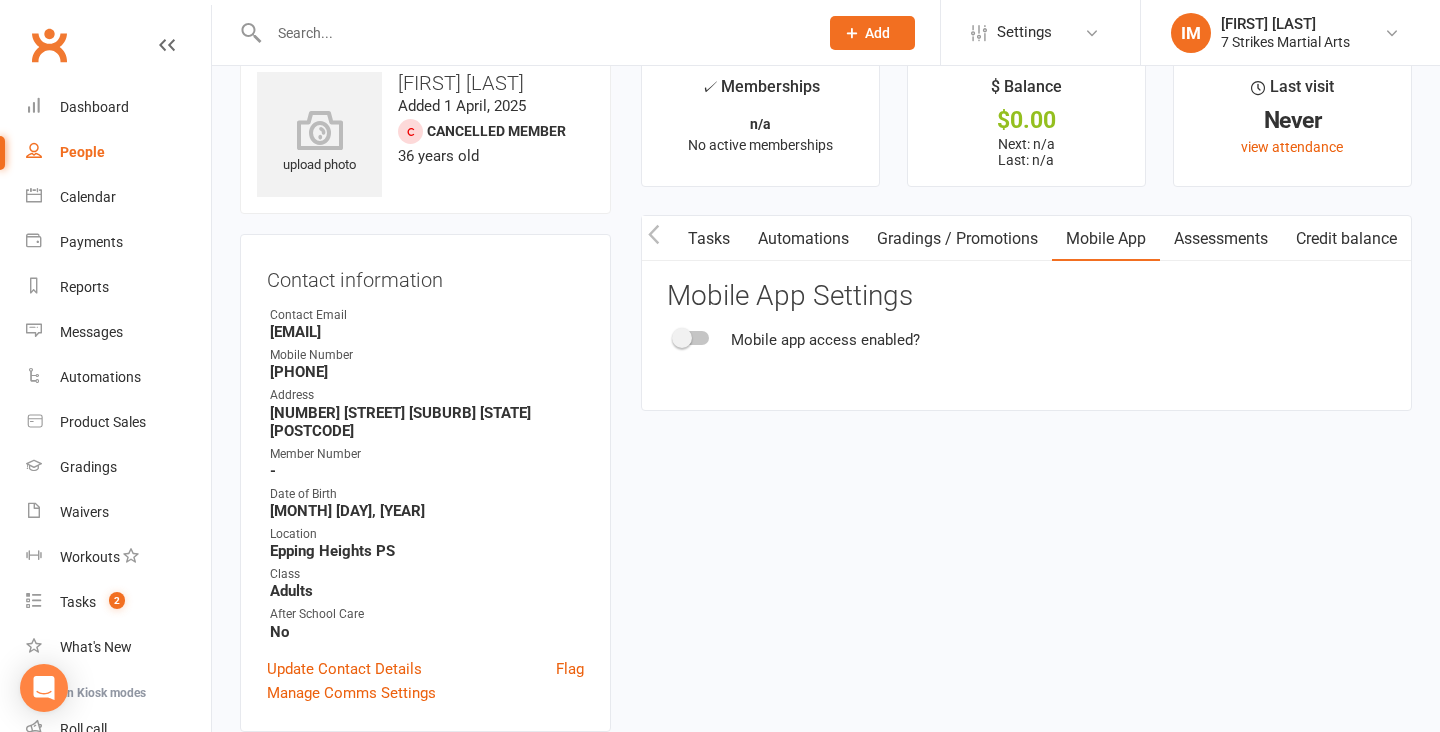 scroll, scrollTop: 0, scrollLeft: 0, axis: both 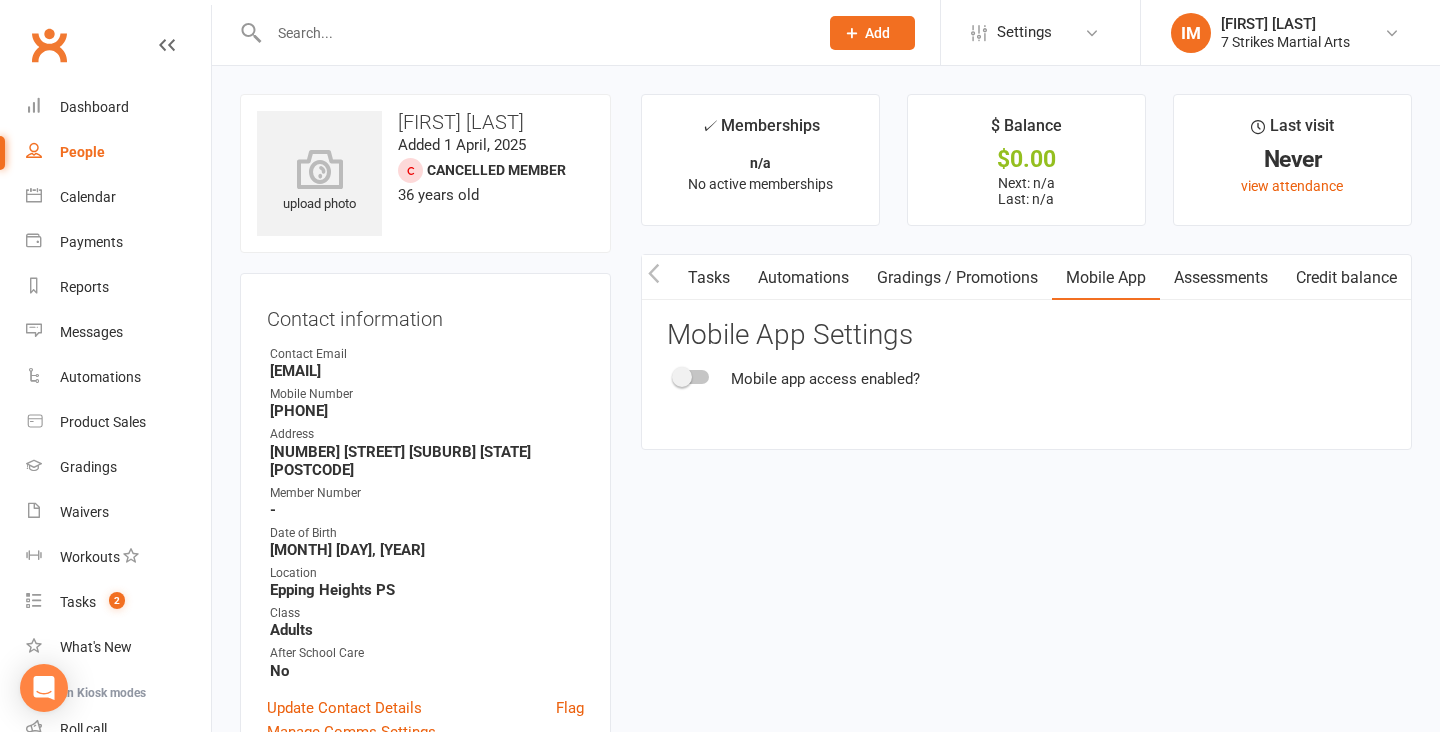 click at bounding box center [692, 377] 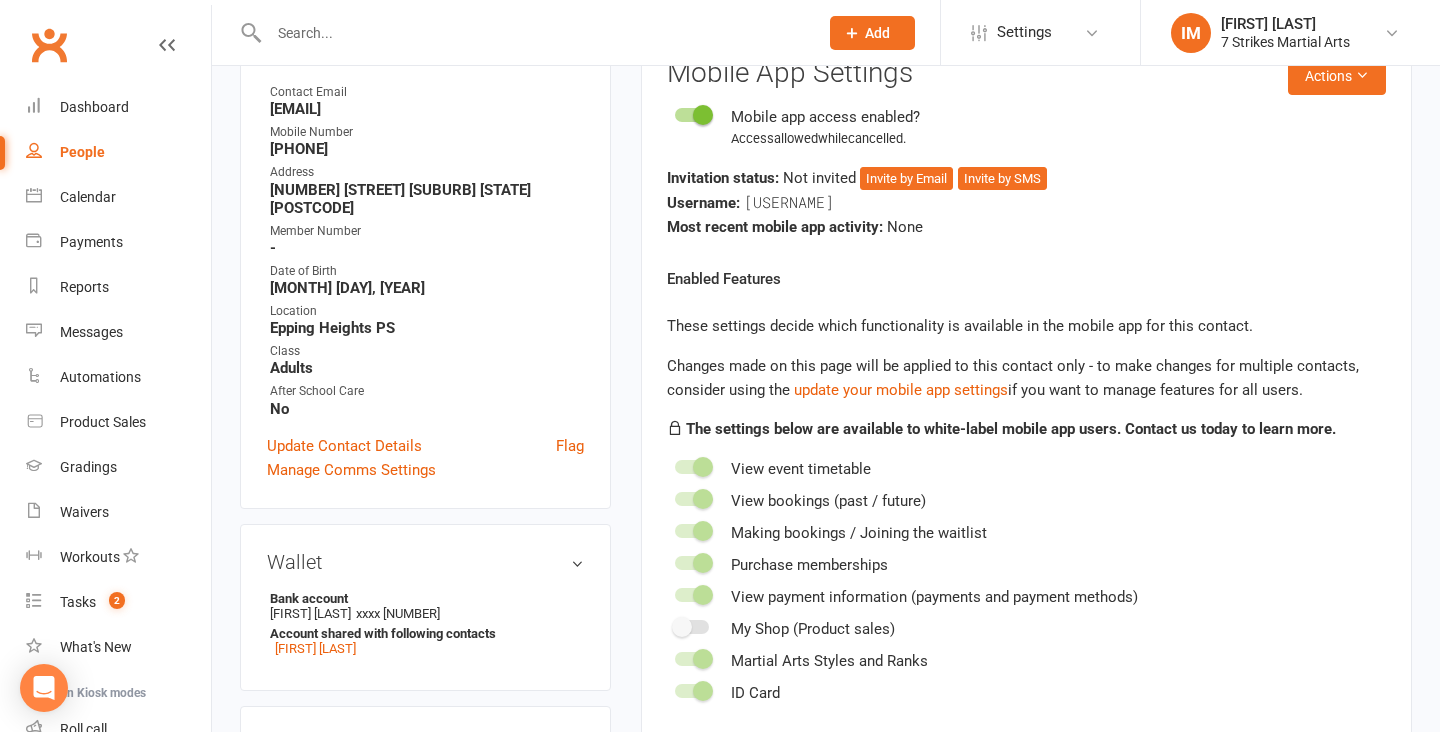 scroll, scrollTop: 258, scrollLeft: 0, axis: vertical 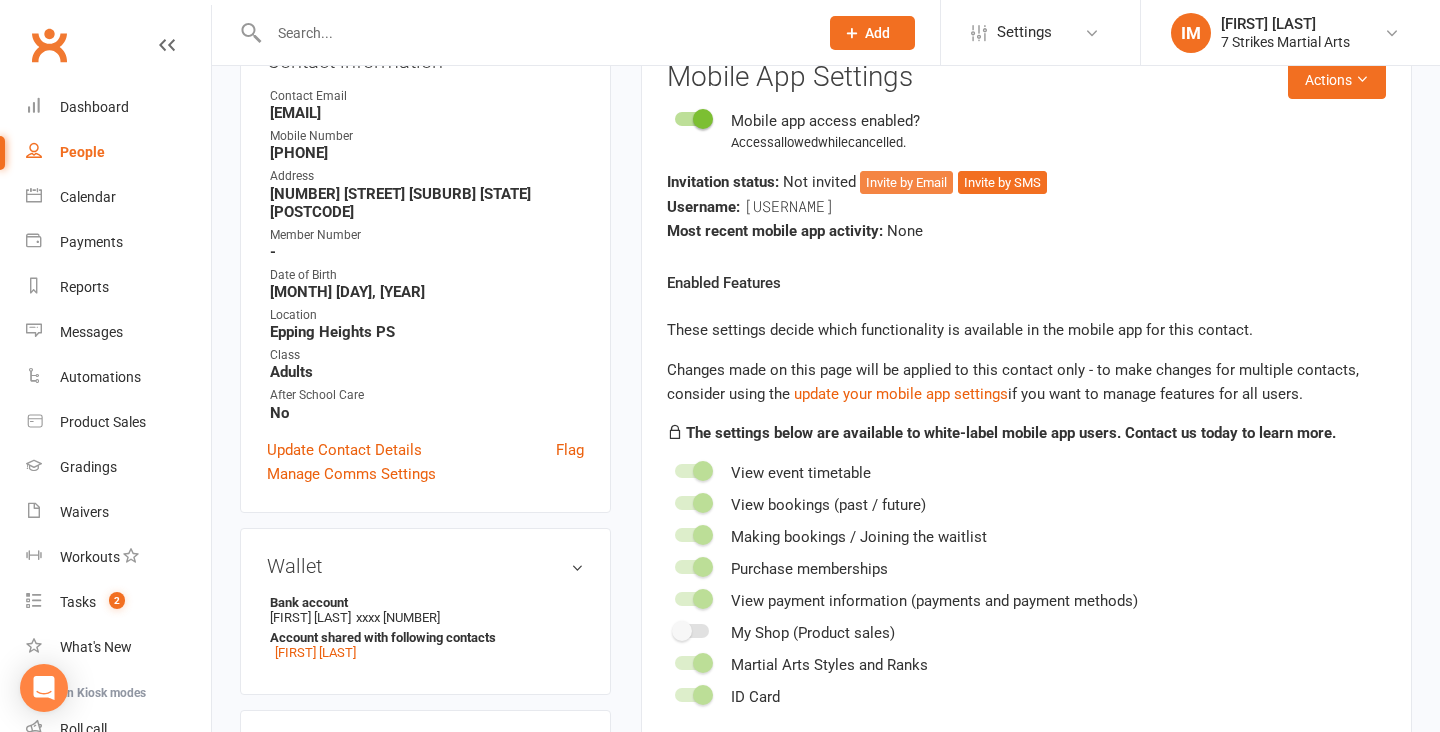 click on "Invite by Email" at bounding box center (906, 183) 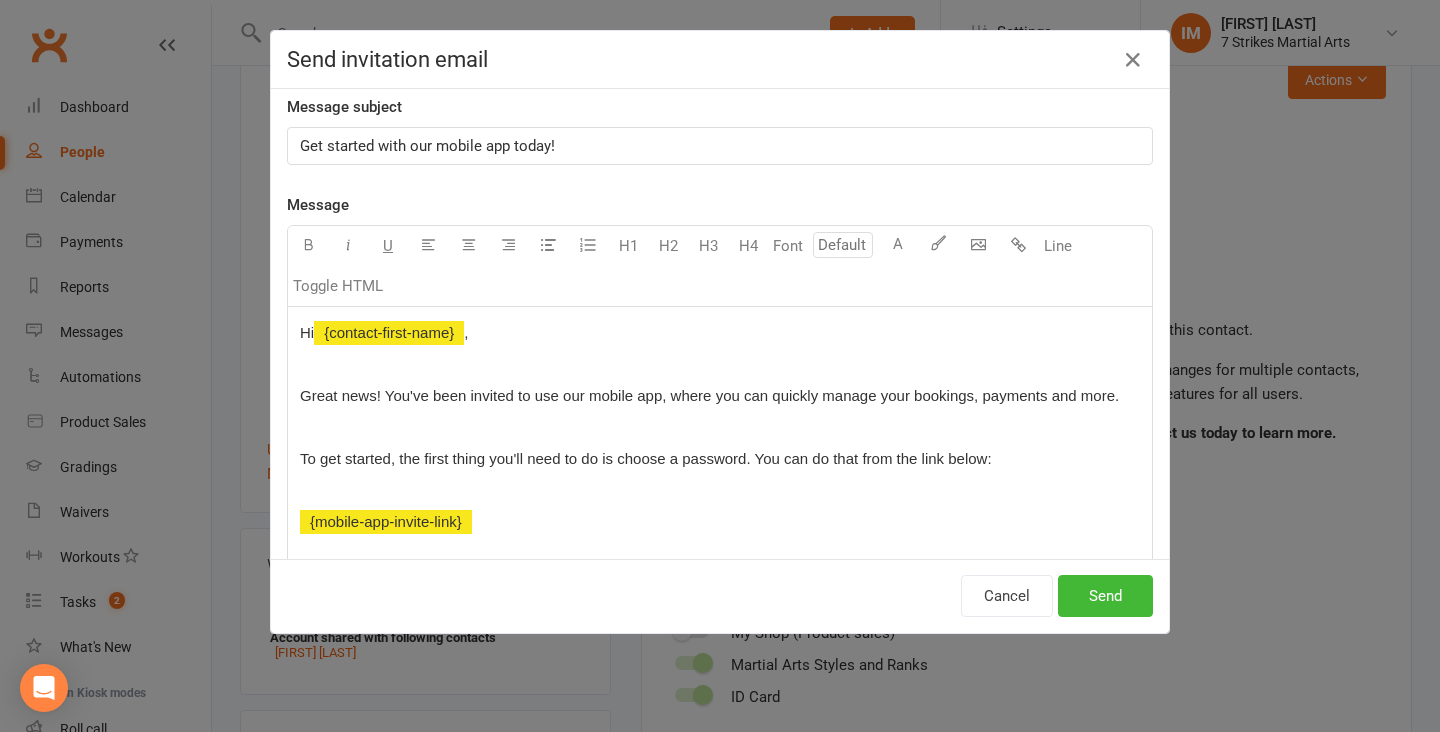 scroll, scrollTop: 0, scrollLeft: 0, axis: both 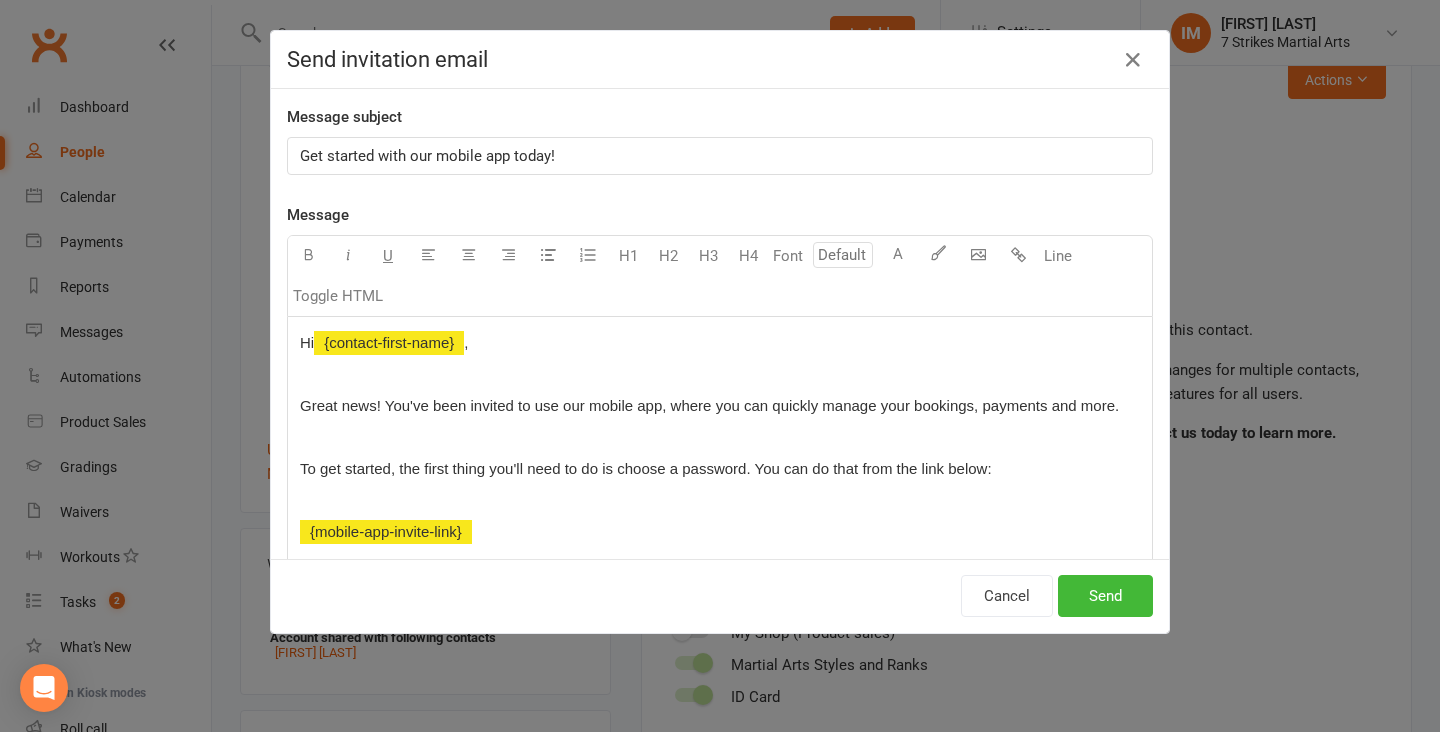 click at bounding box center (720, 437) 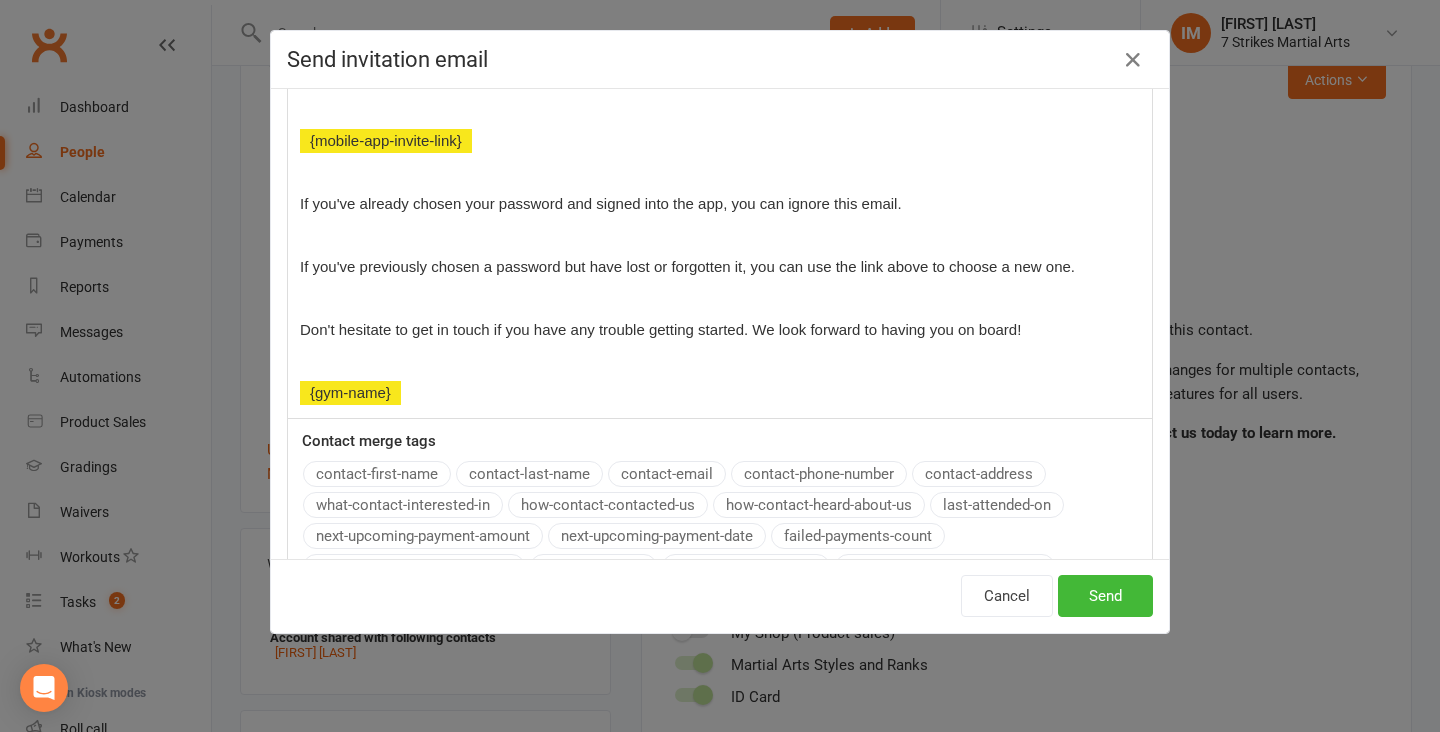 scroll, scrollTop: 393, scrollLeft: 0, axis: vertical 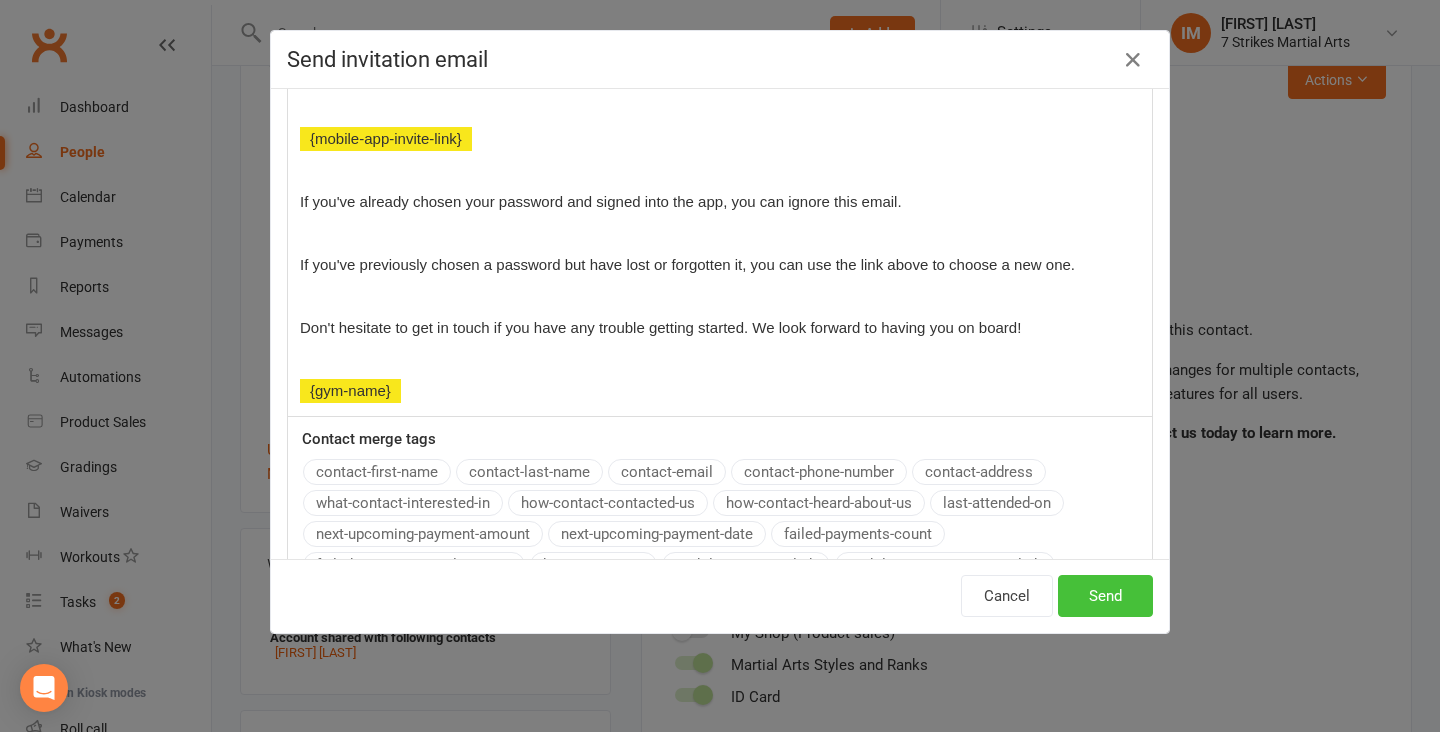 click on "Send" at bounding box center [1105, 596] 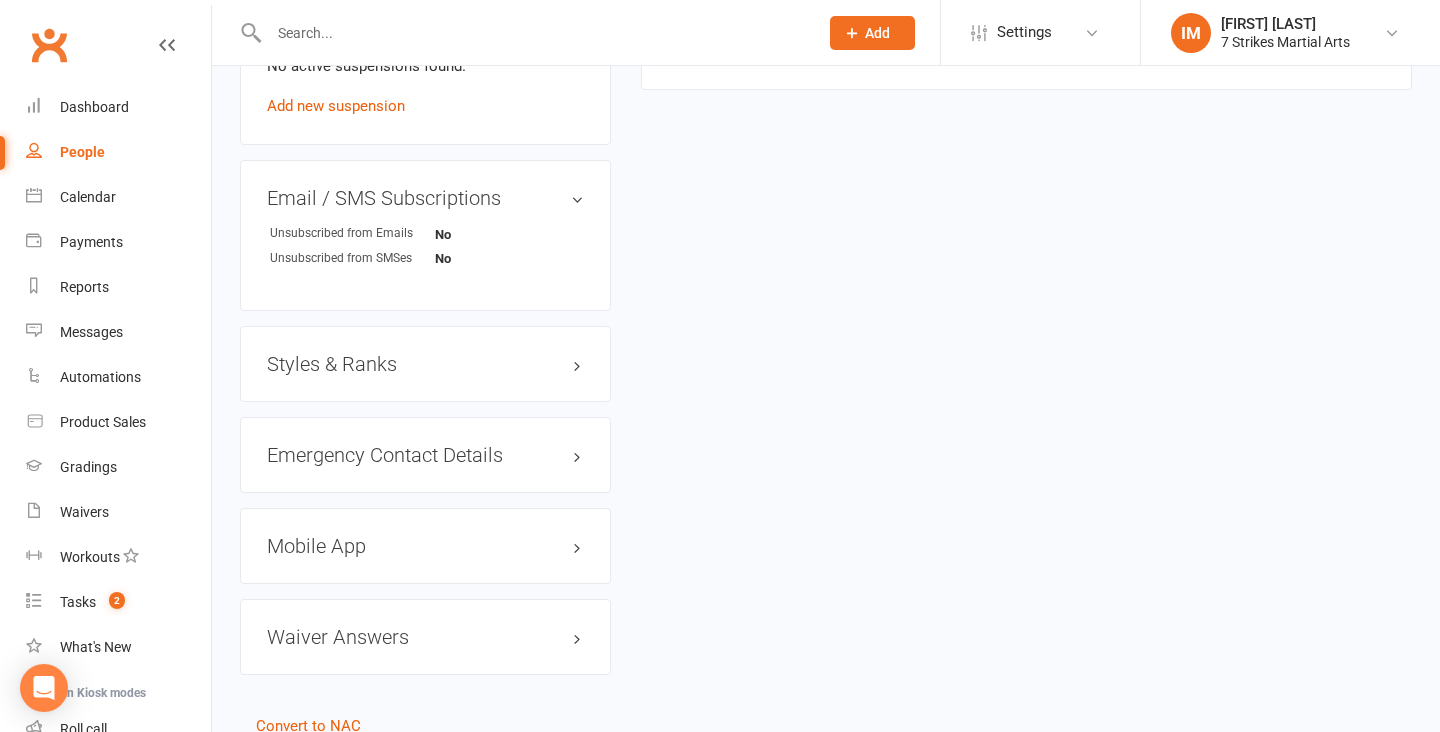 scroll, scrollTop: 1422, scrollLeft: 0, axis: vertical 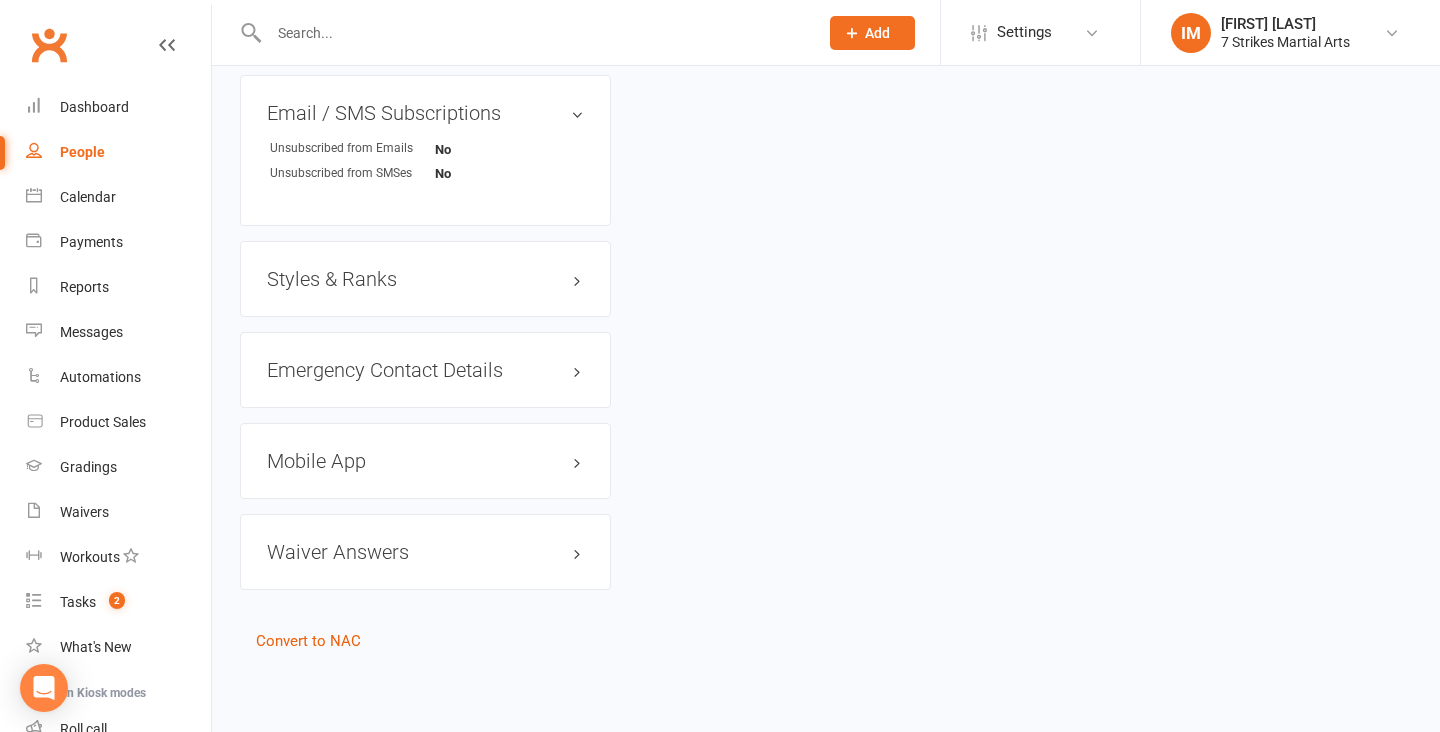 click on "Mobile App" at bounding box center (425, 461) 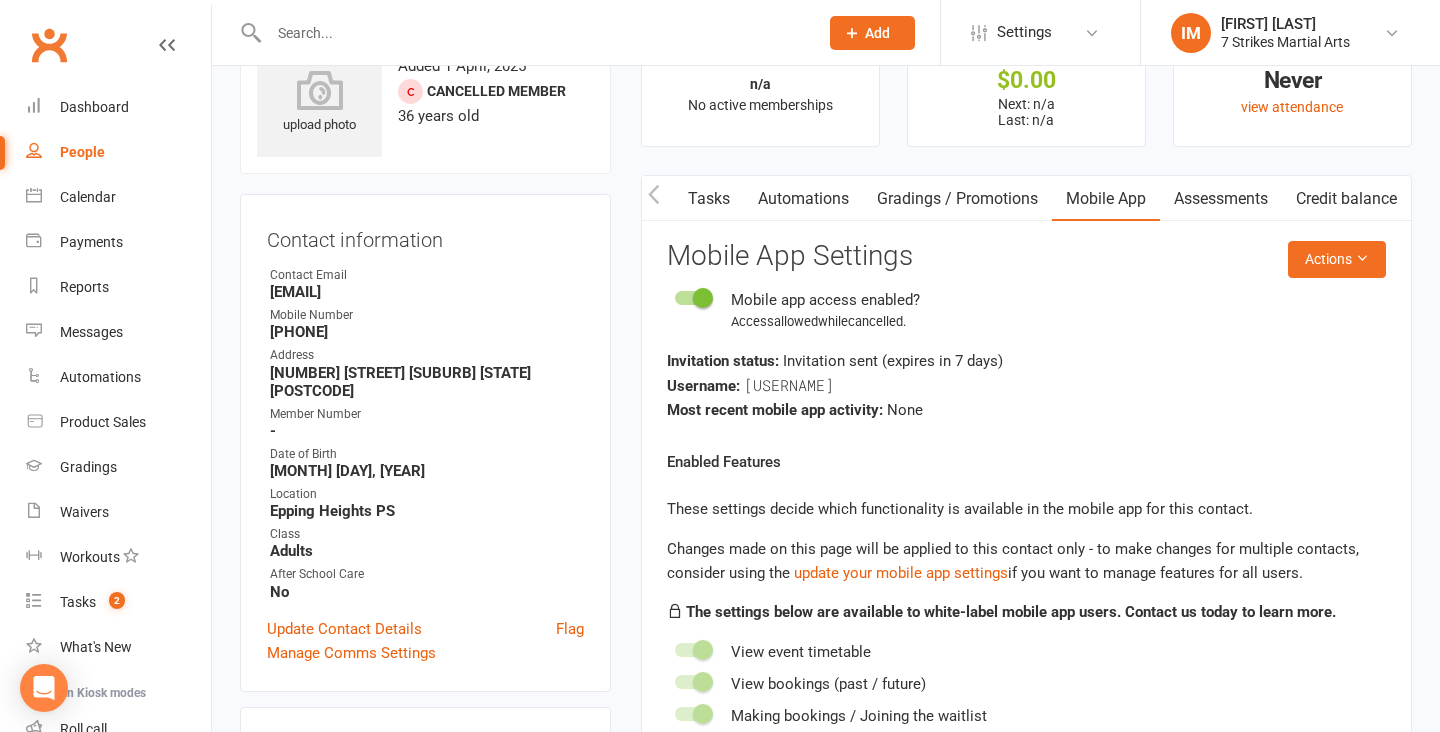 scroll, scrollTop: 81, scrollLeft: 0, axis: vertical 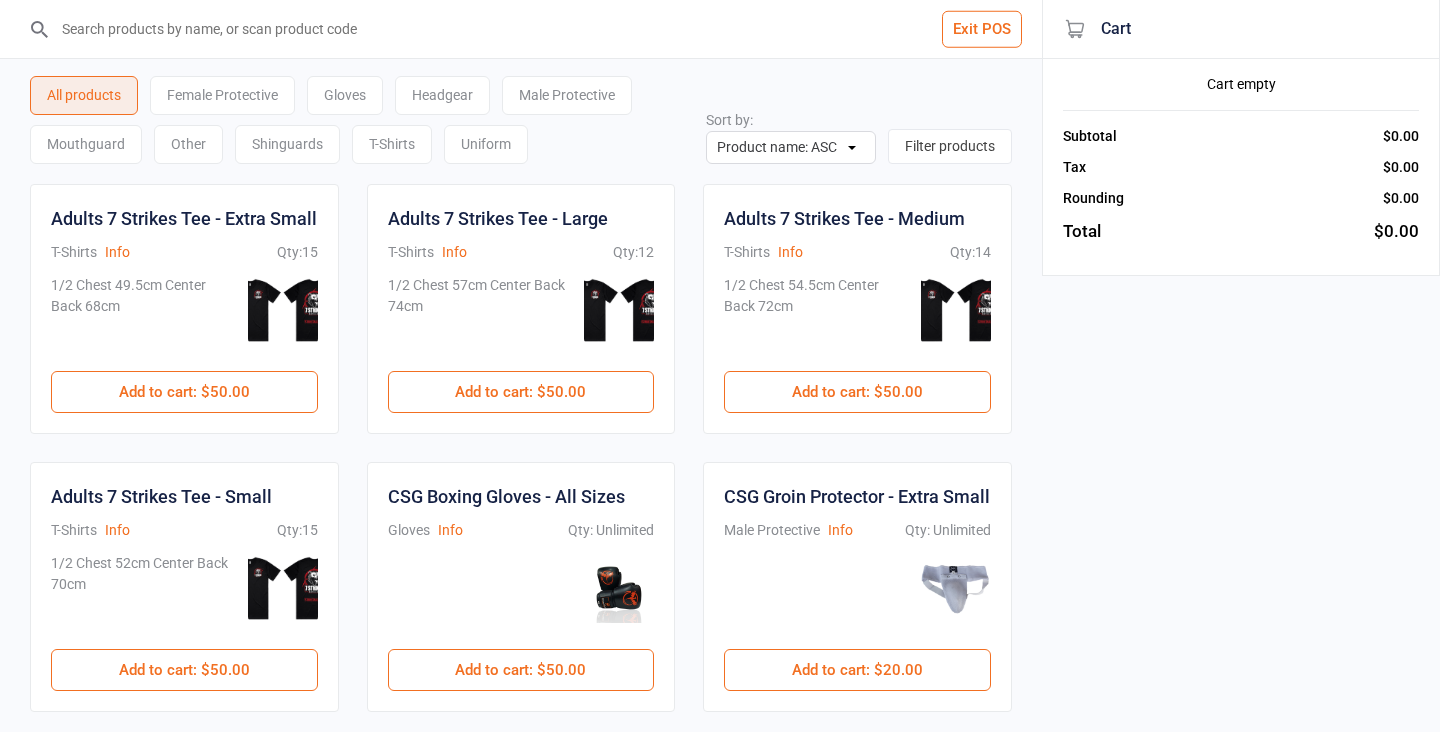 click on "Shinguards" at bounding box center [287, 144] 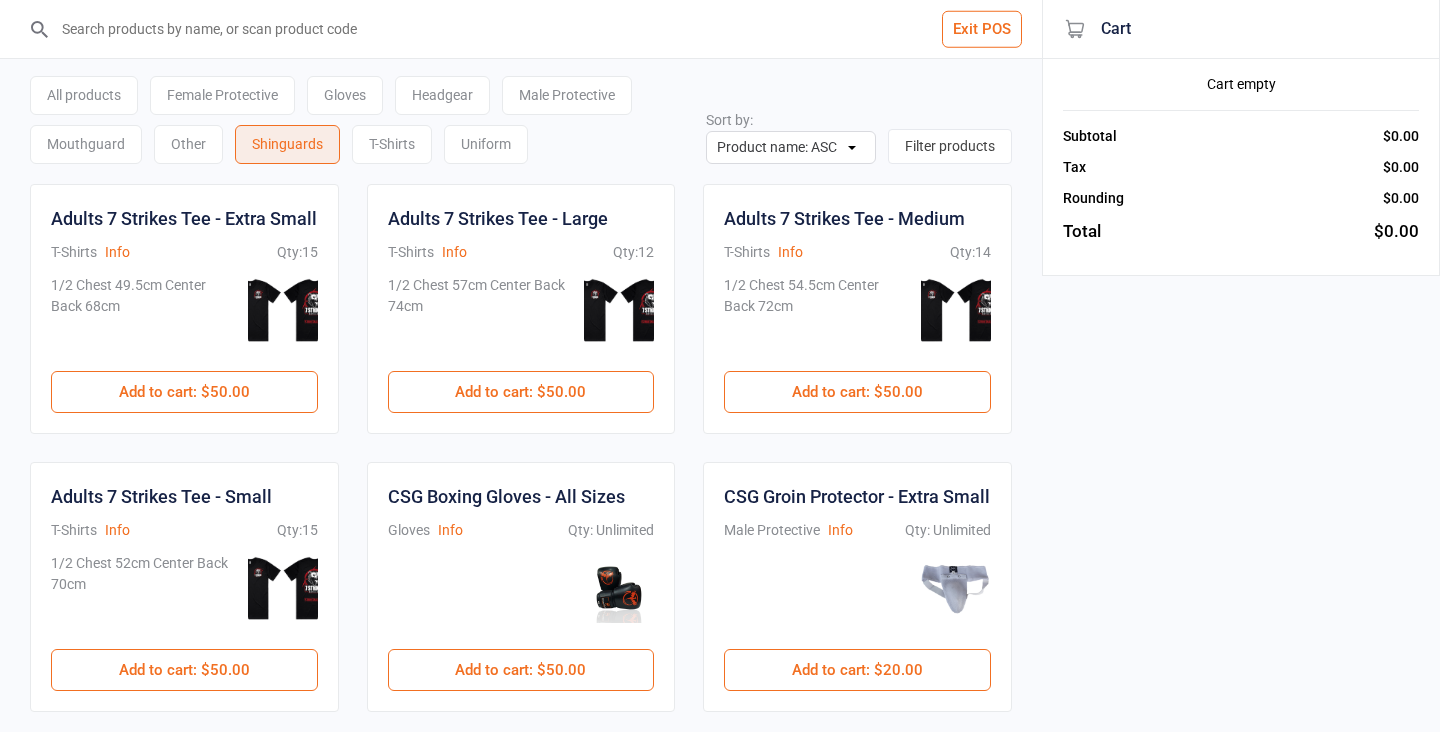 click on "T-Shirts" at bounding box center [392, 144] 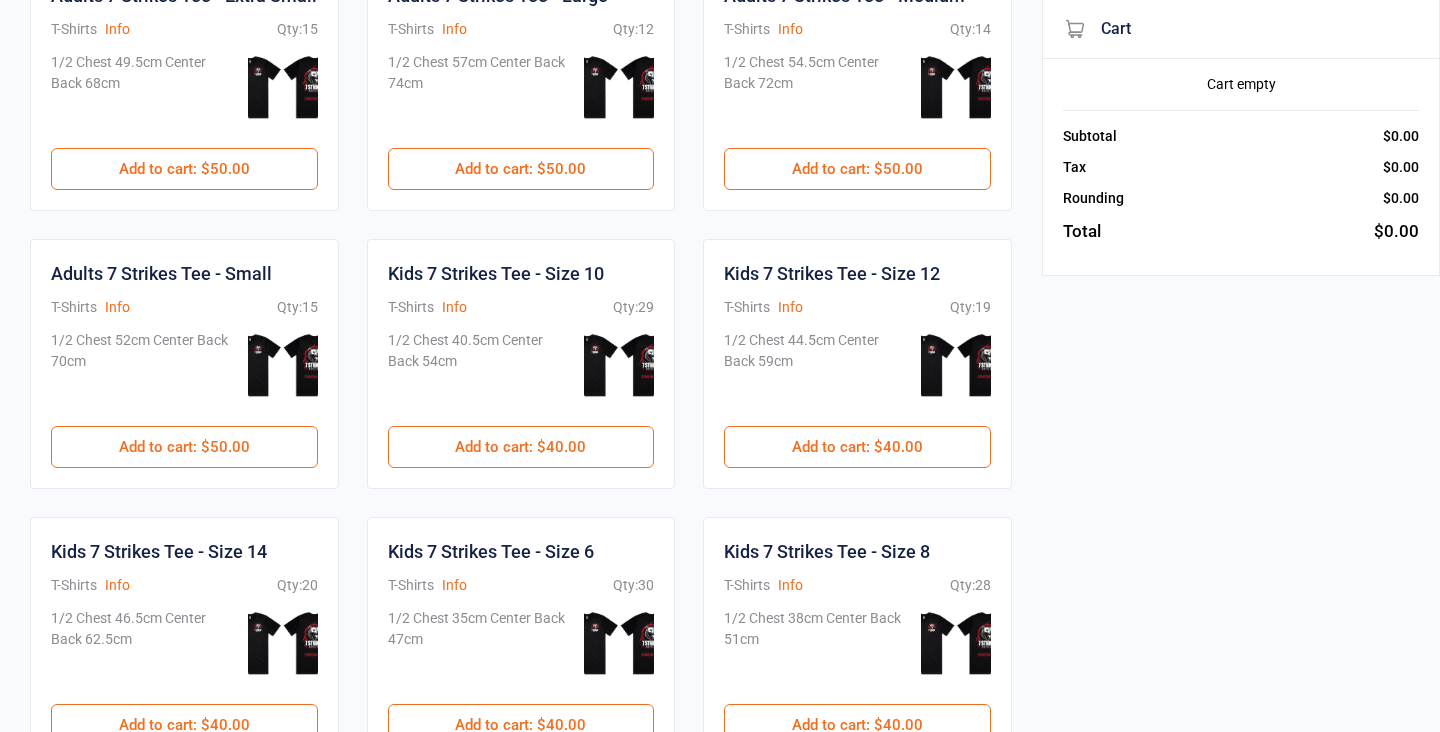 scroll, scrollTop: 0, scrollLeft: 0, axis: both 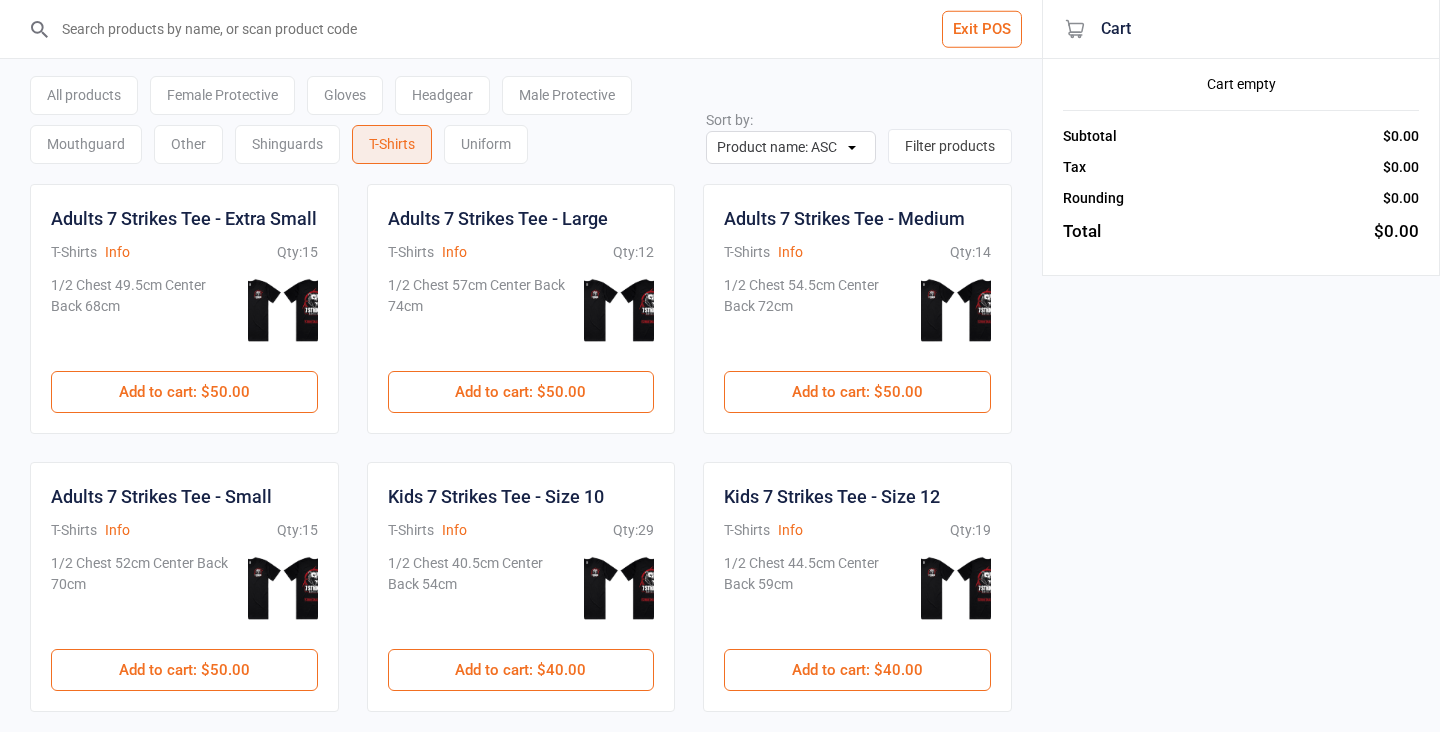 click on "Exit POS" at bounding box center [982, 29] 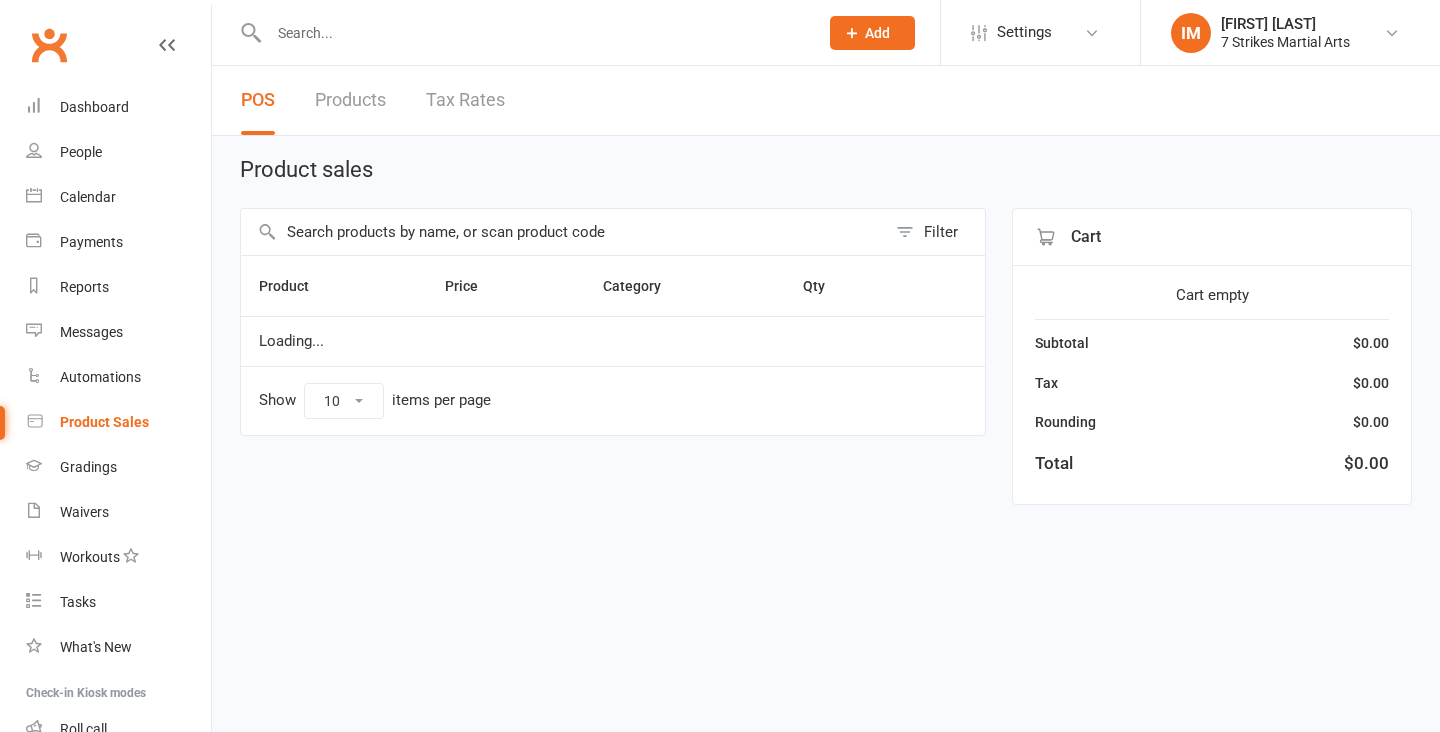 scroll, scrollTop: 0, scrollLeft: 0, axis: both 